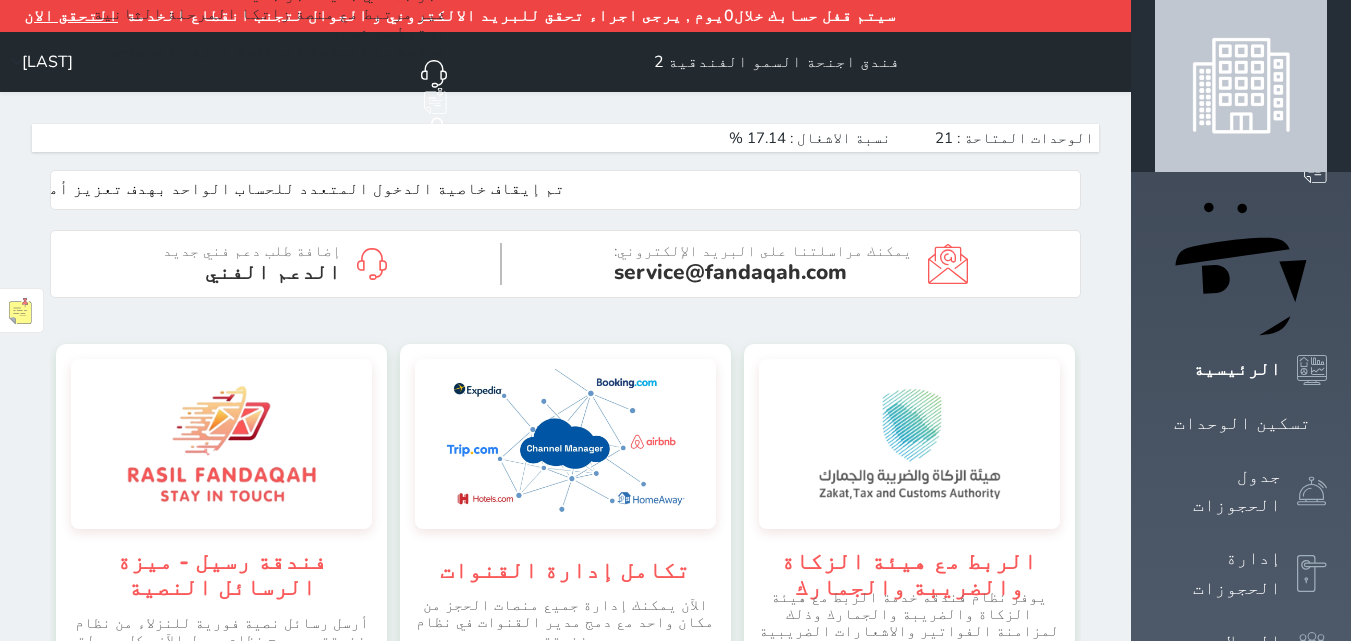 scroll, scrollTop: 0, scrollLeft: 0, axis: both 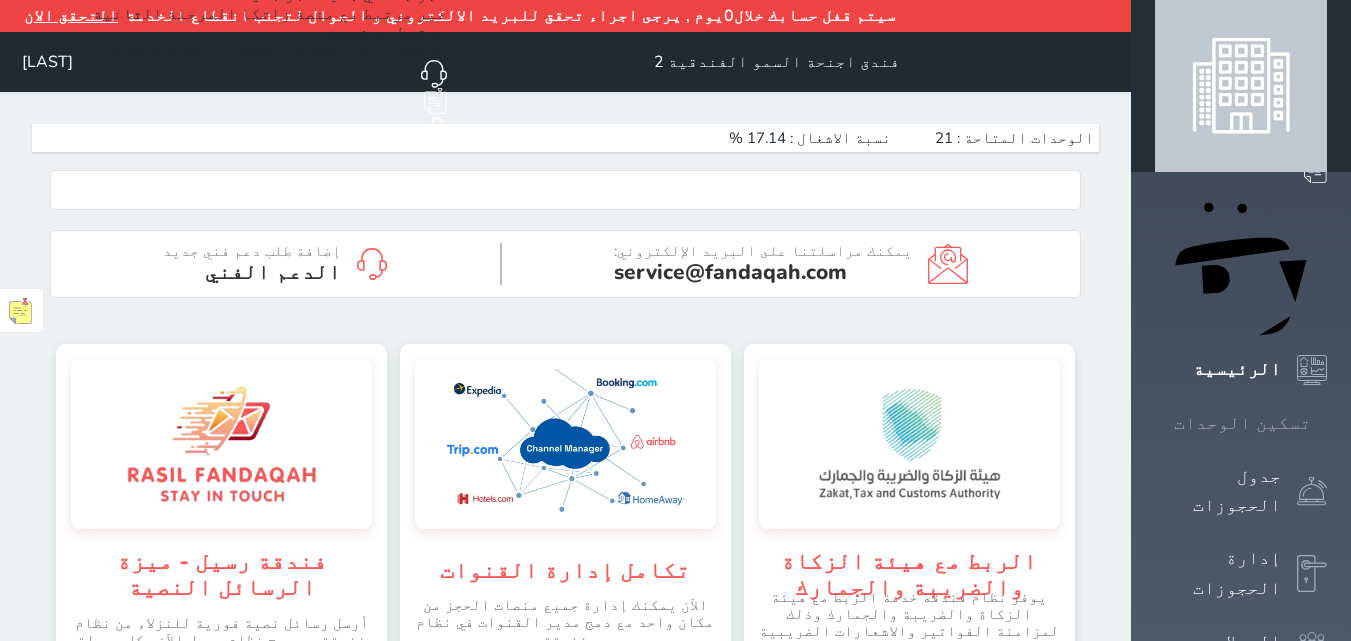 click at bounding box center [1327, 423] 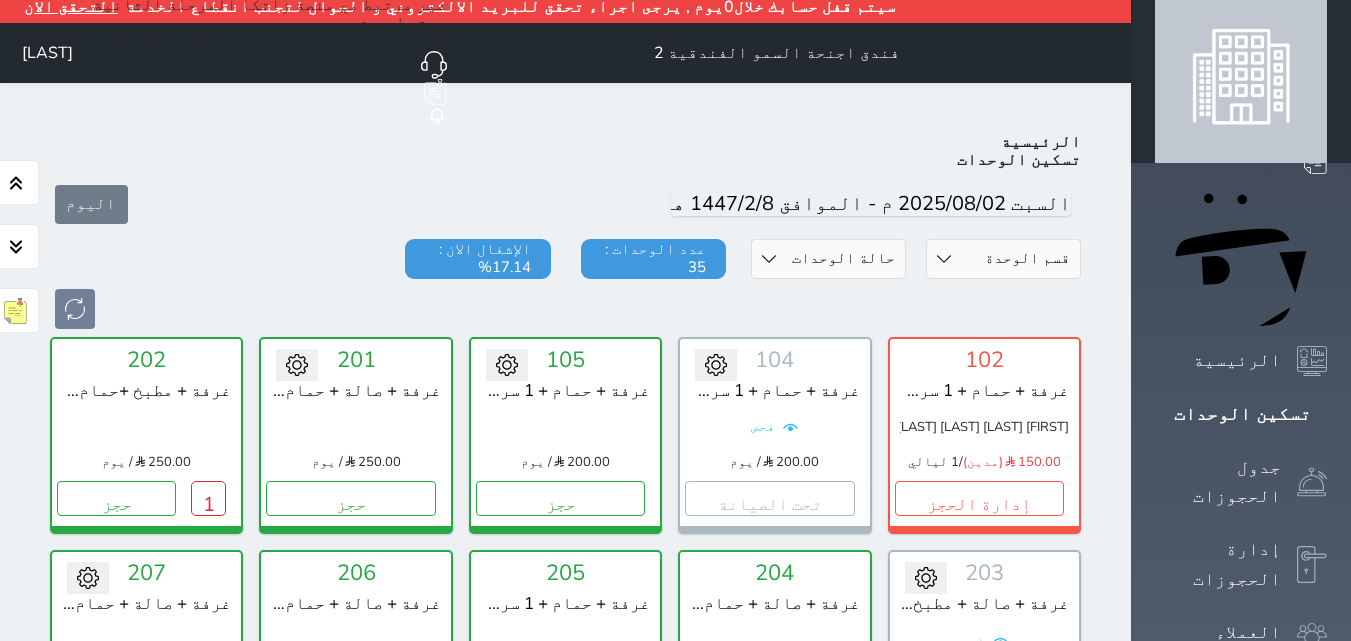 scroll, scrollTop: 0, scrollLeft: 0, axis: both 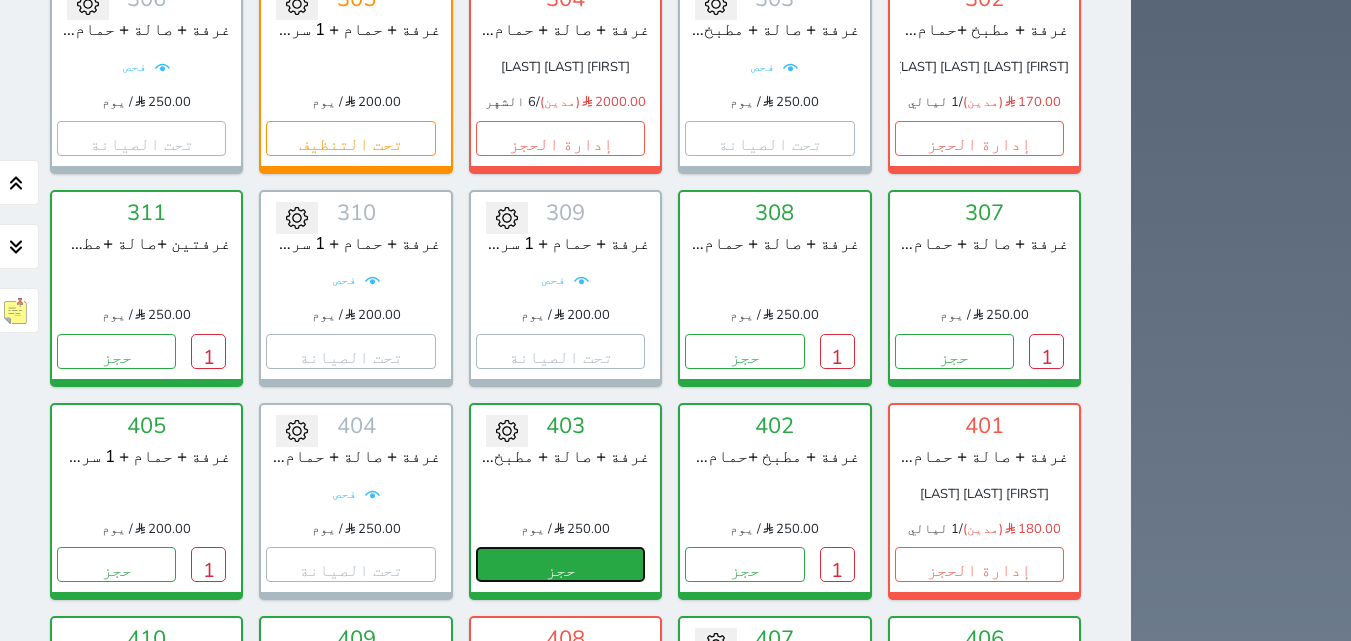click on "حجز" at bounding box center (560, 564) 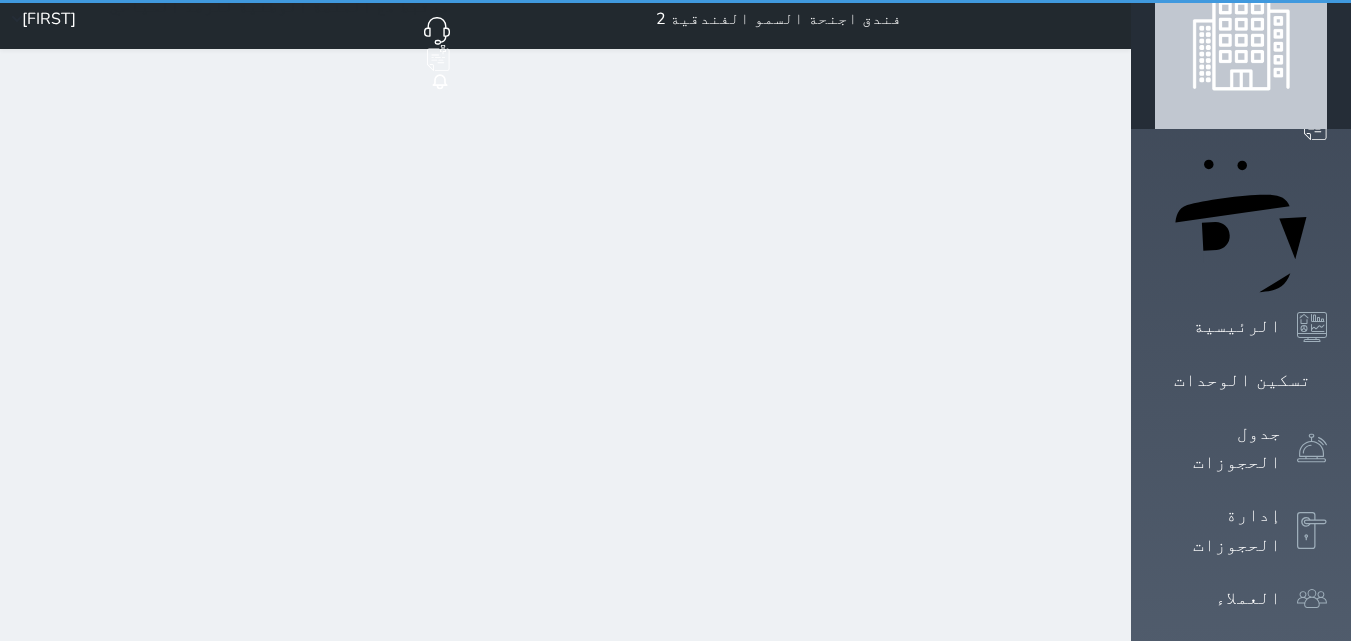 scroll, scrollTop: 2, scrollLeft: 0, axis: vertical 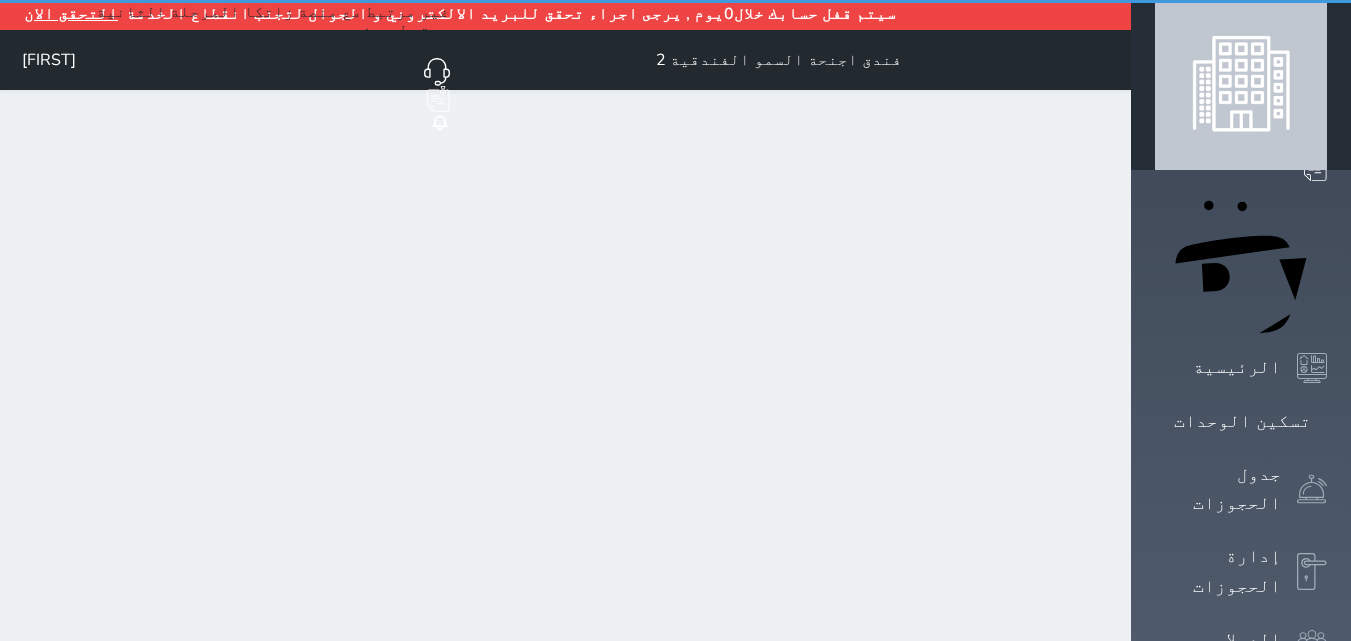 select on "1" 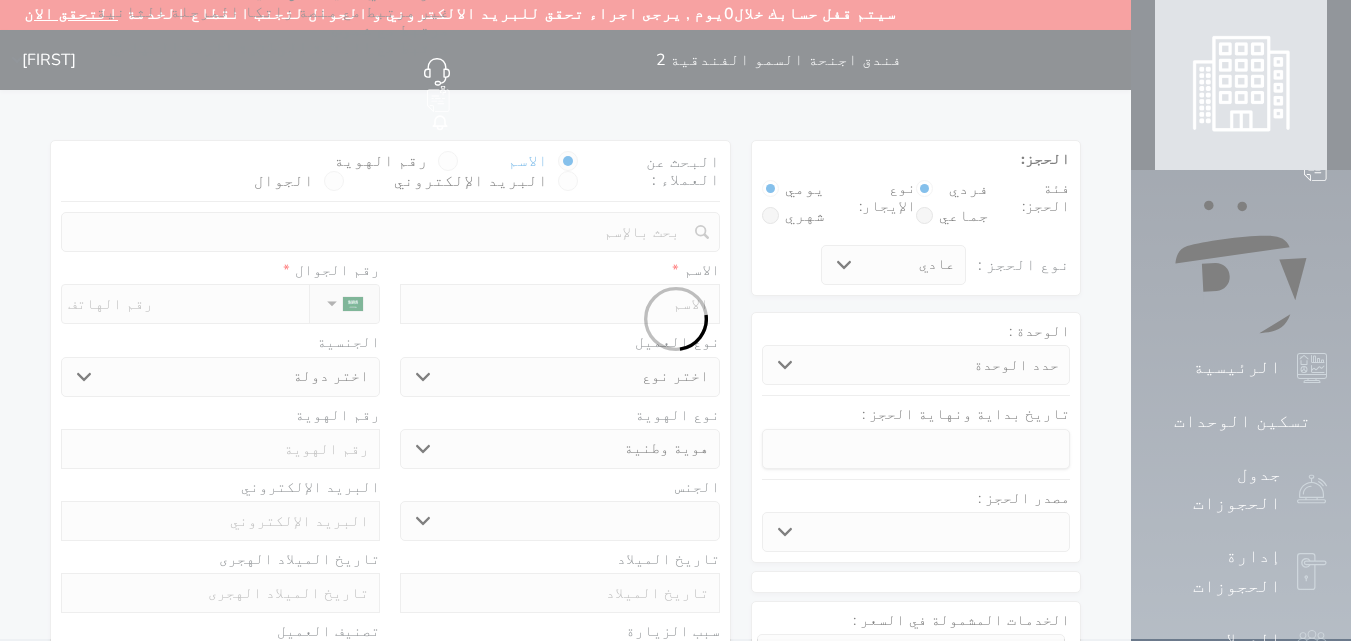 scroll, scrollTop: 0, scrollLeft: 0, axis: both 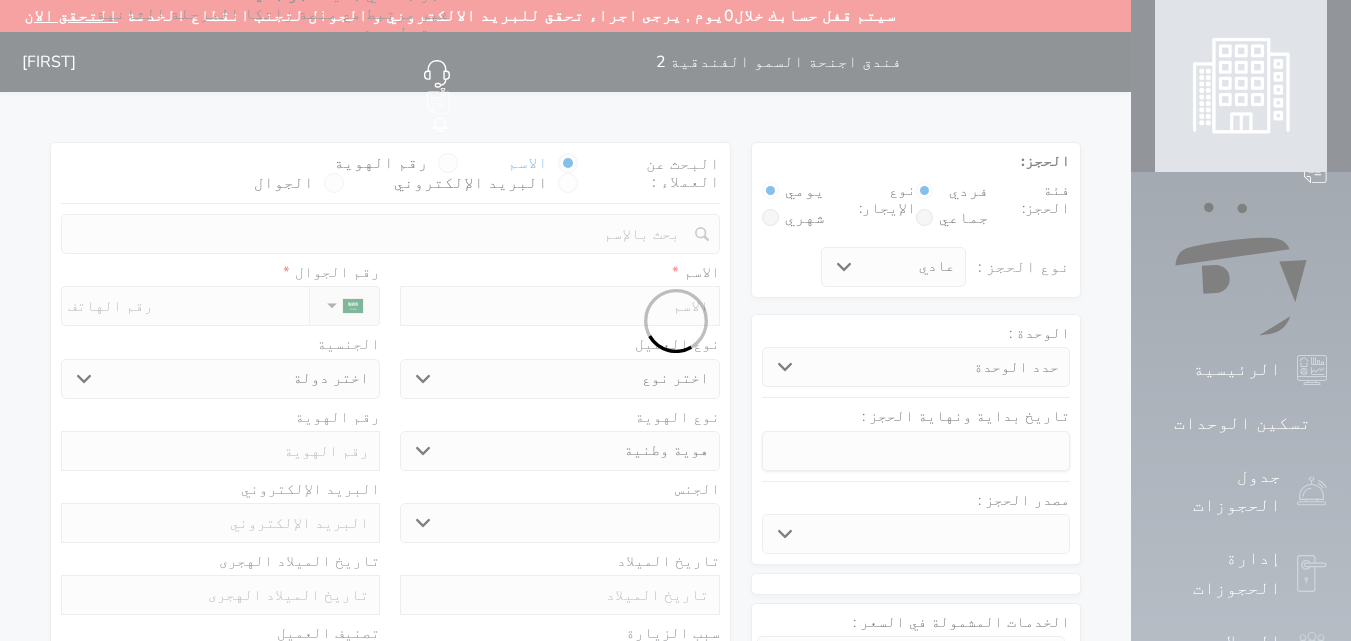 select 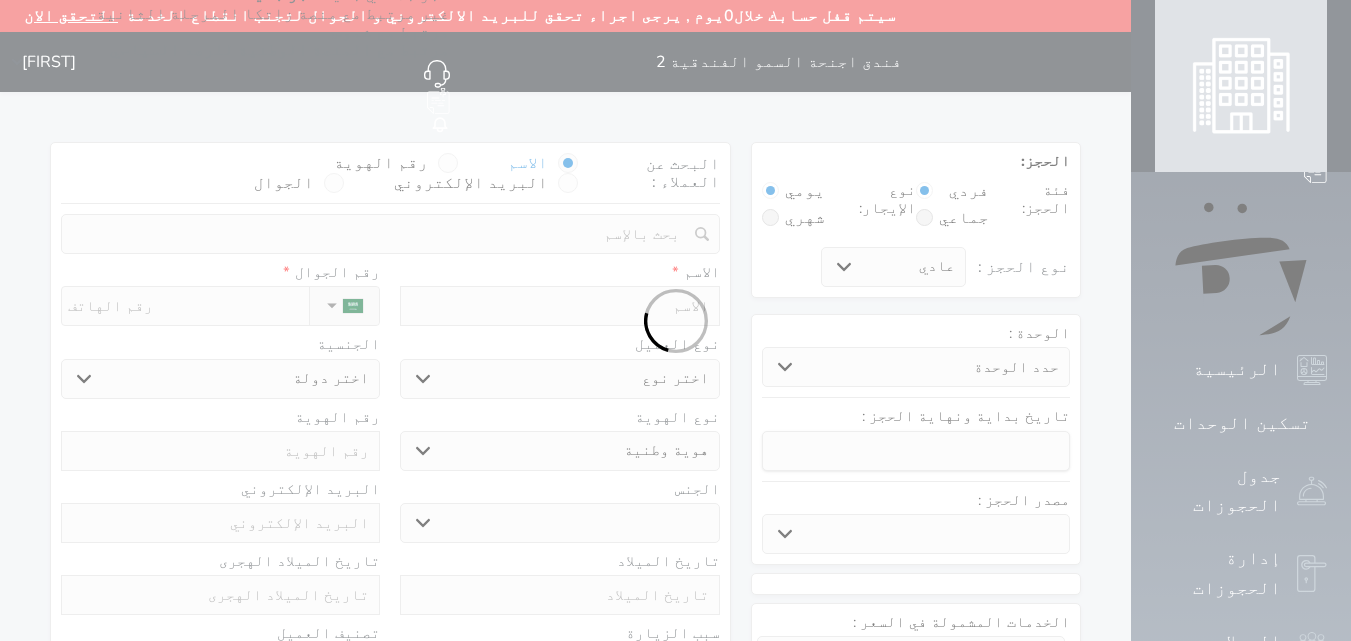 select on "32515" 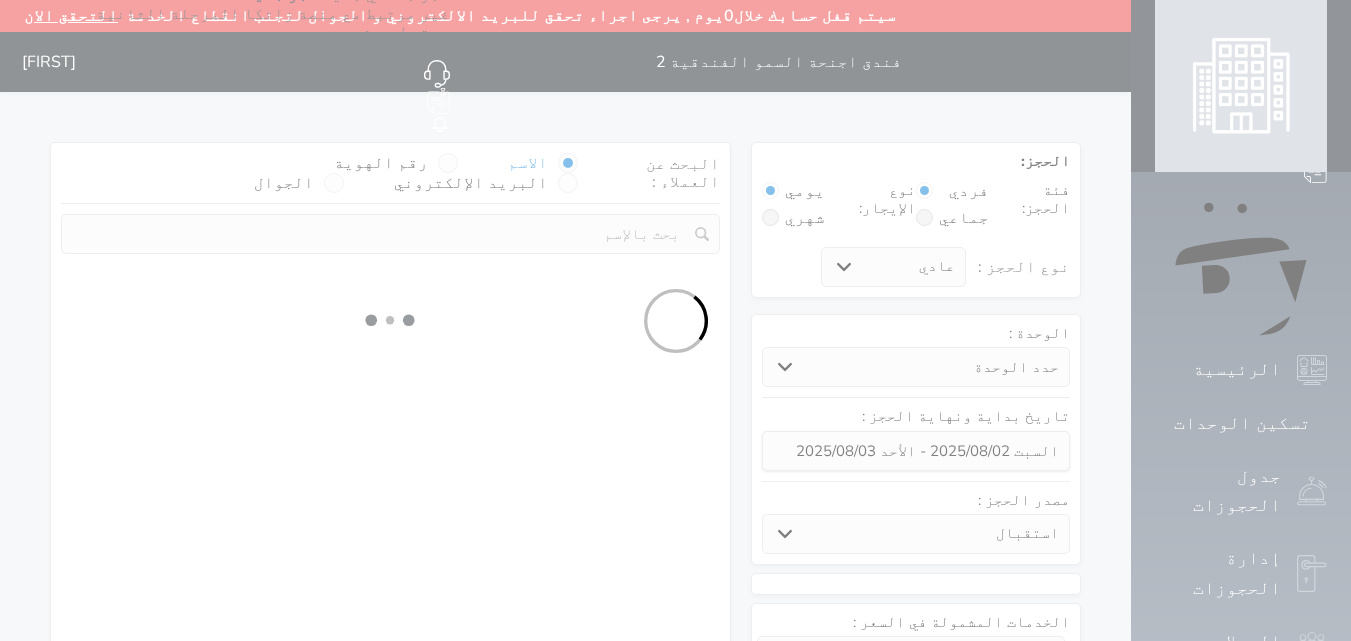 select 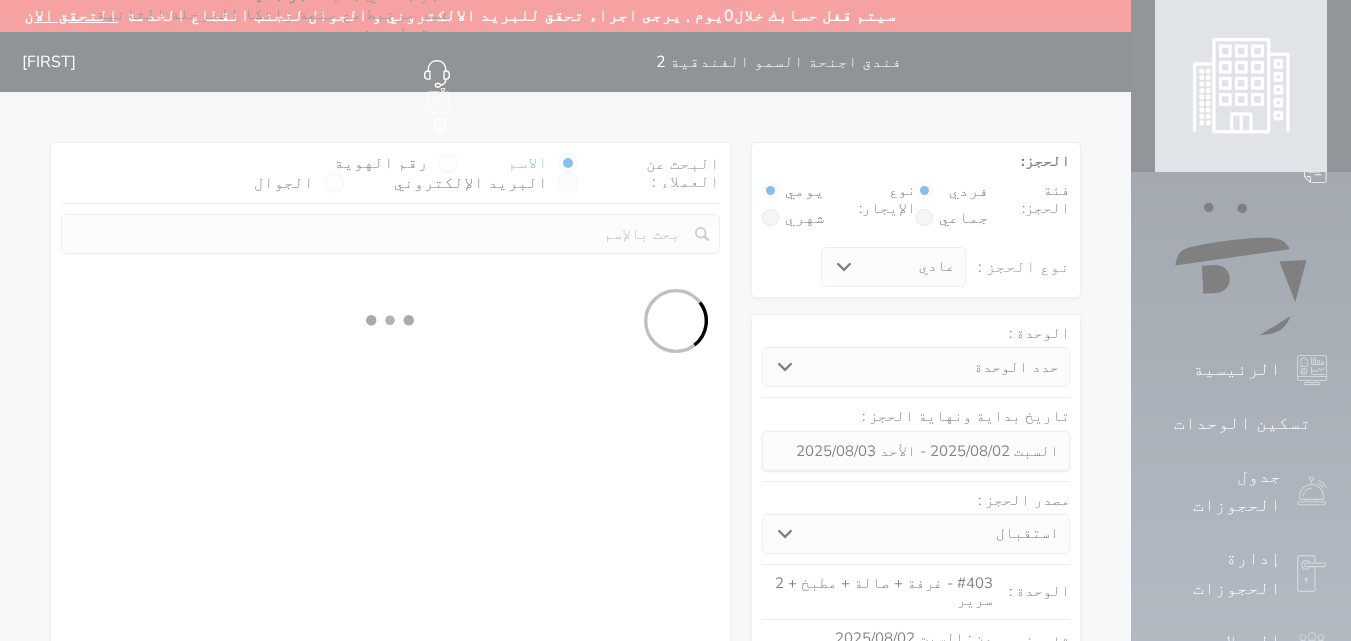 select on "1" 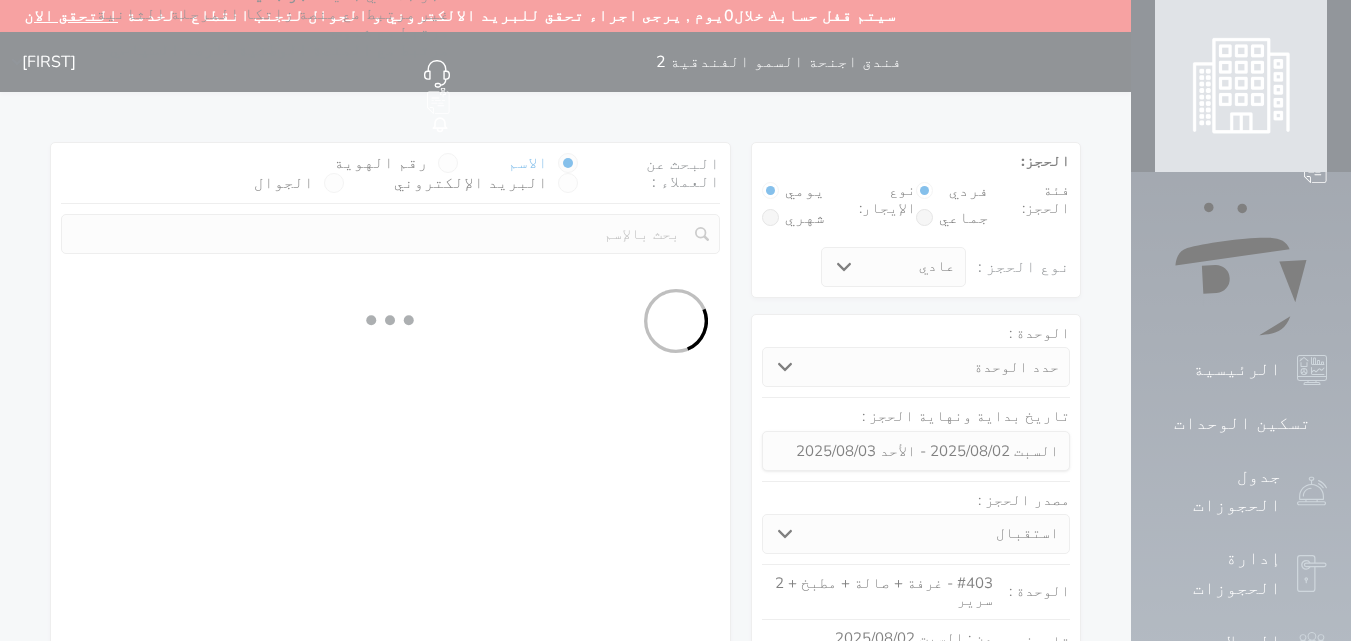 select on "113" 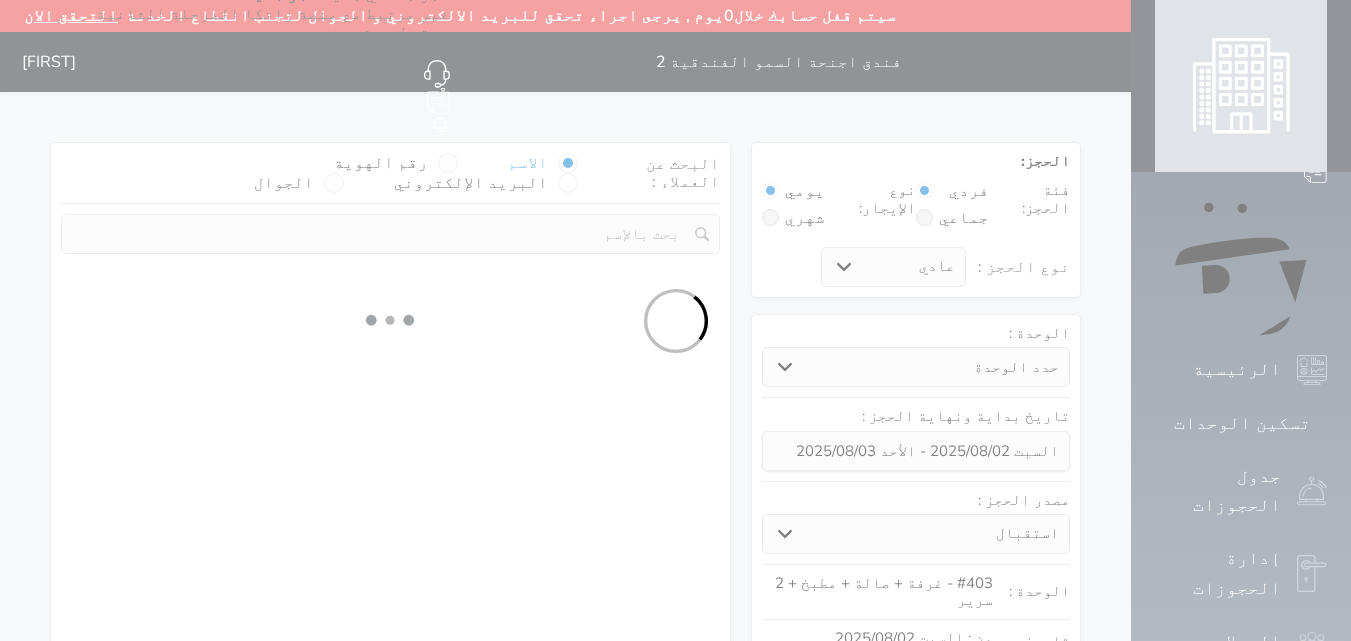 select on "1" 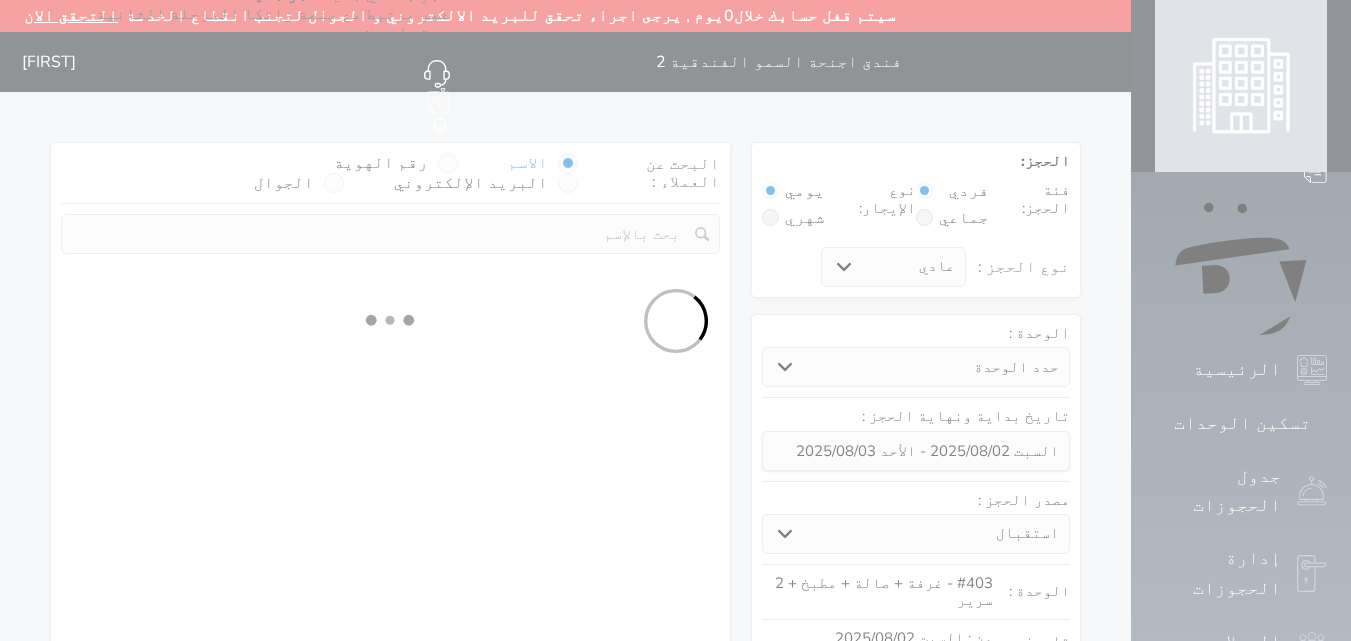 select 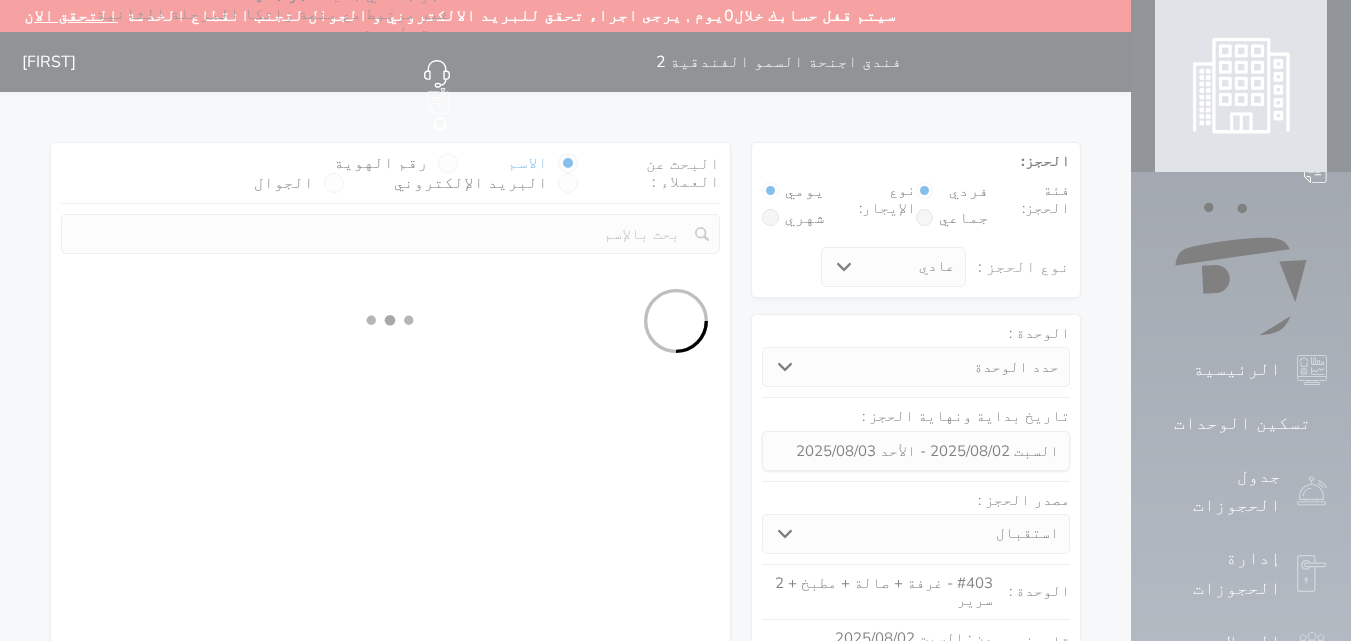 select on "7" 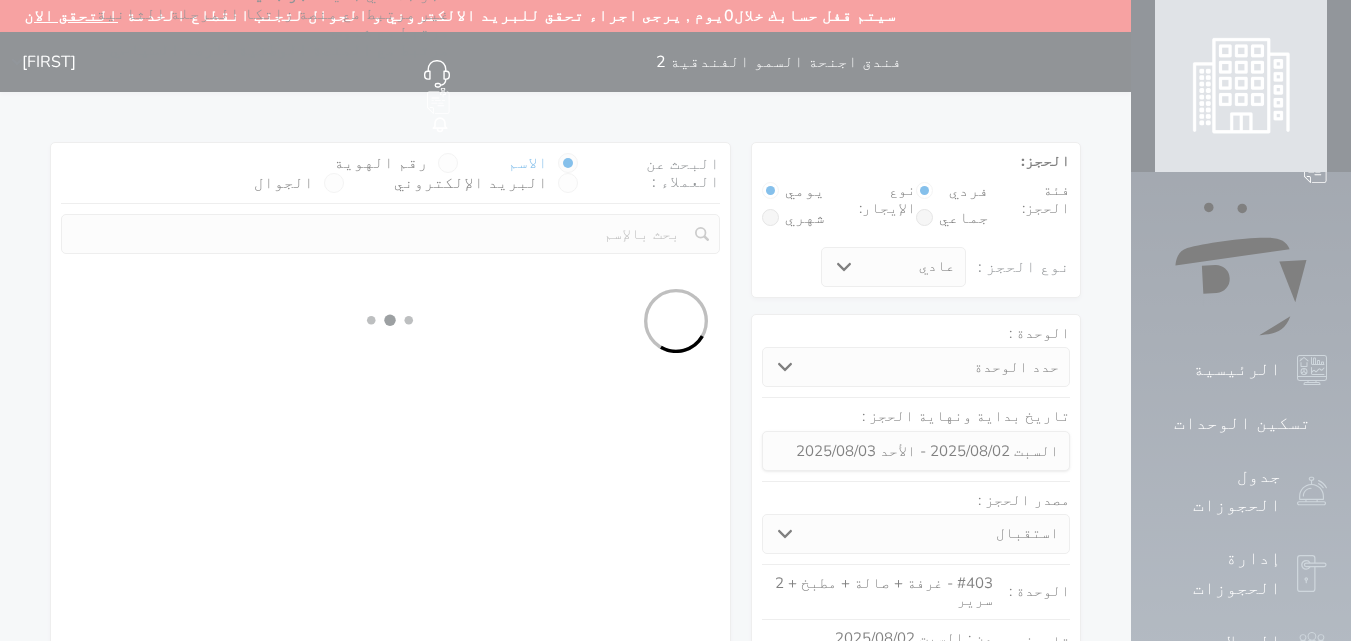 select 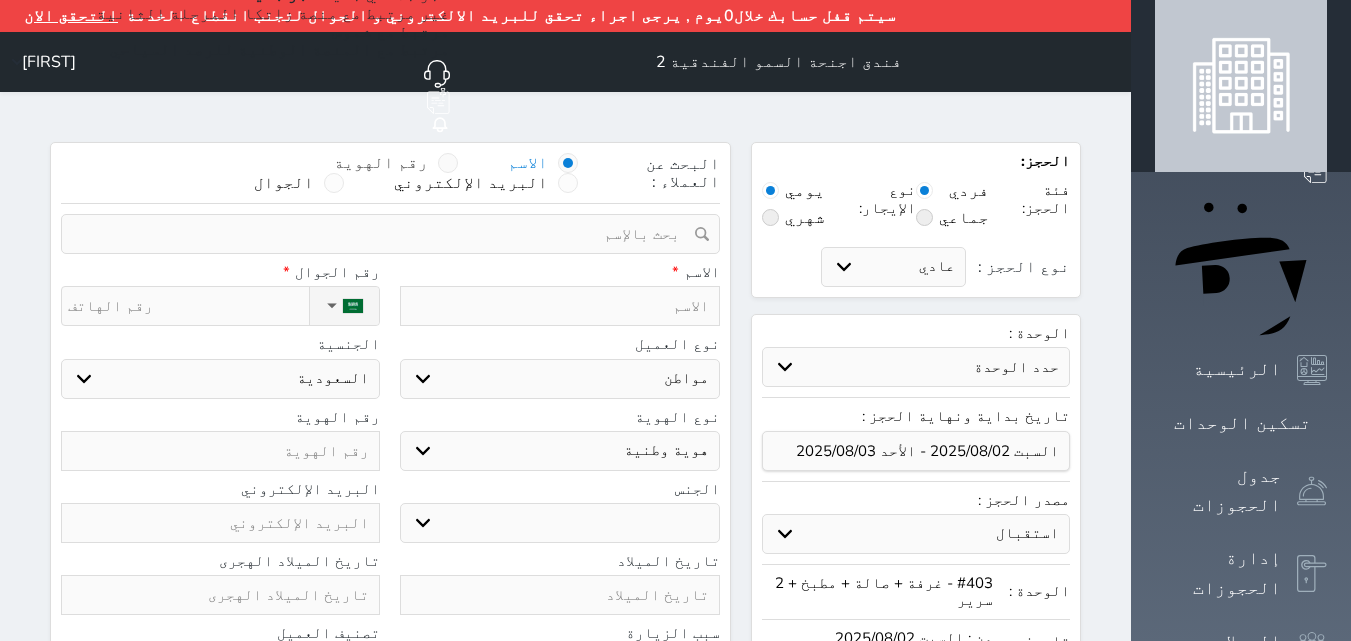 select 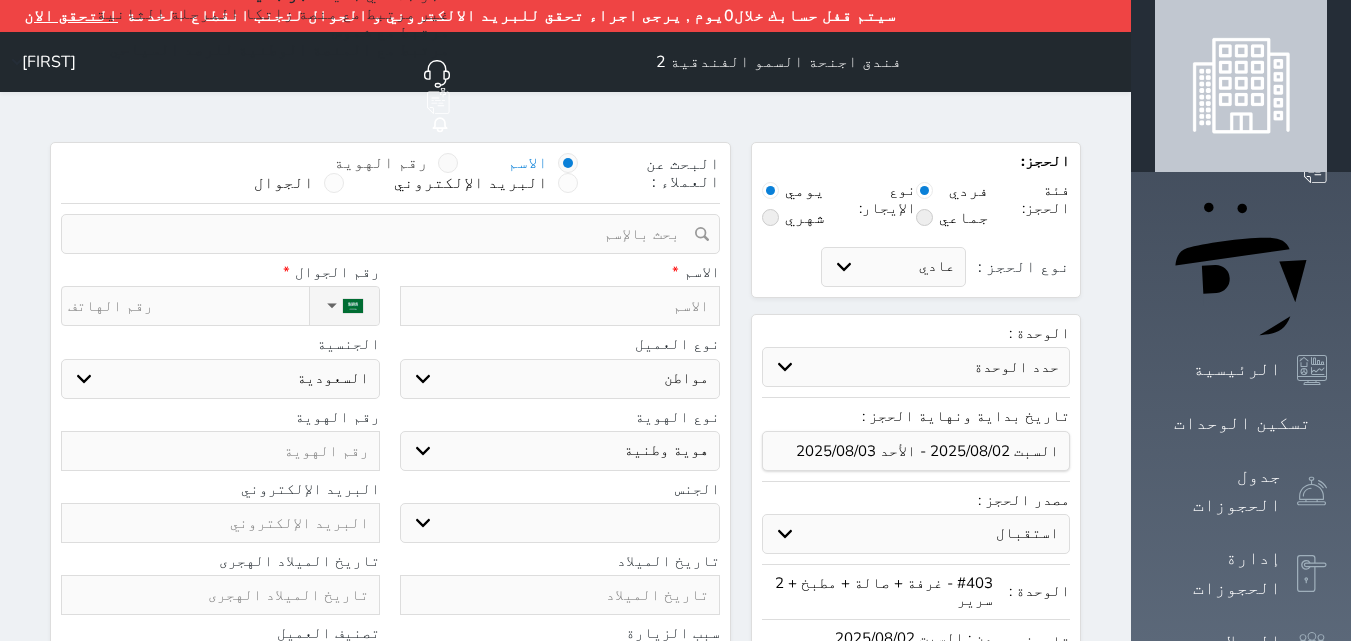 select 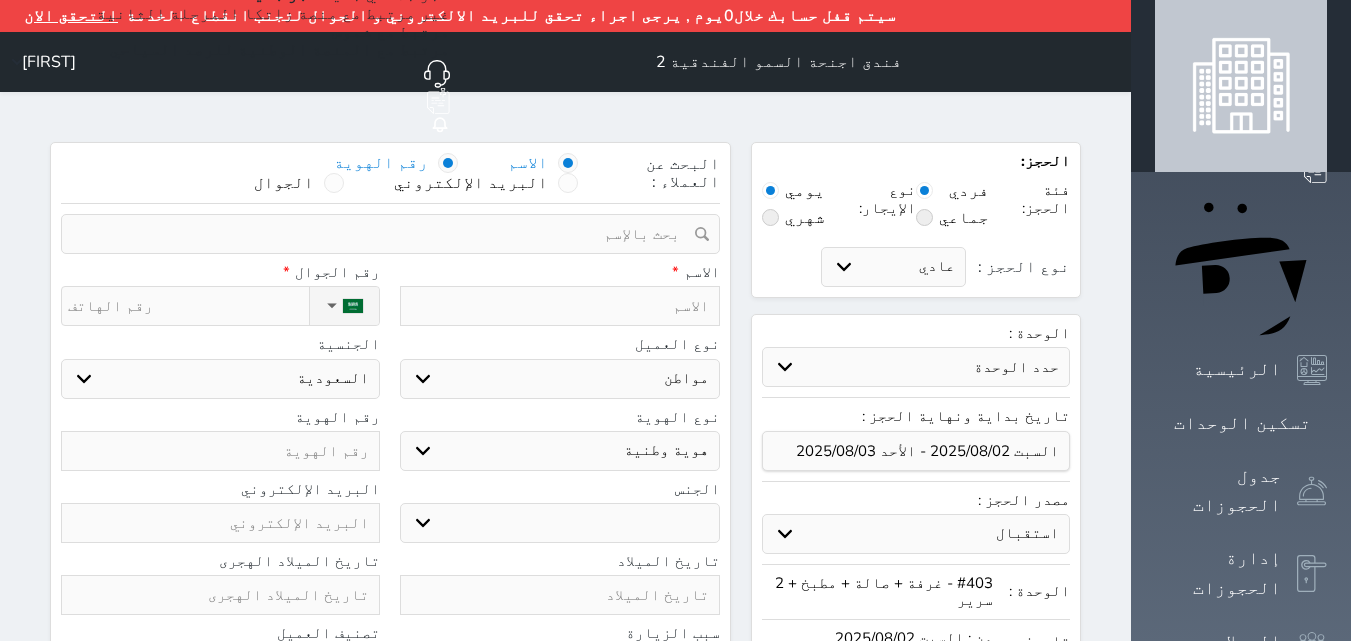 select 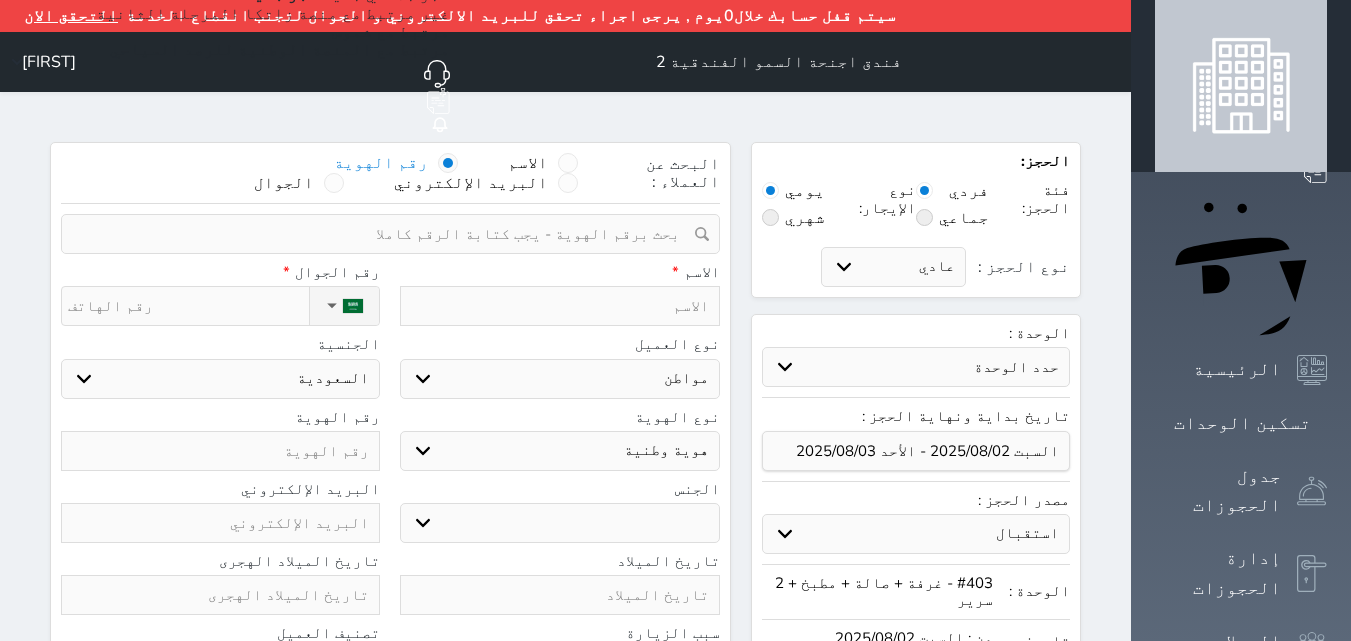 select 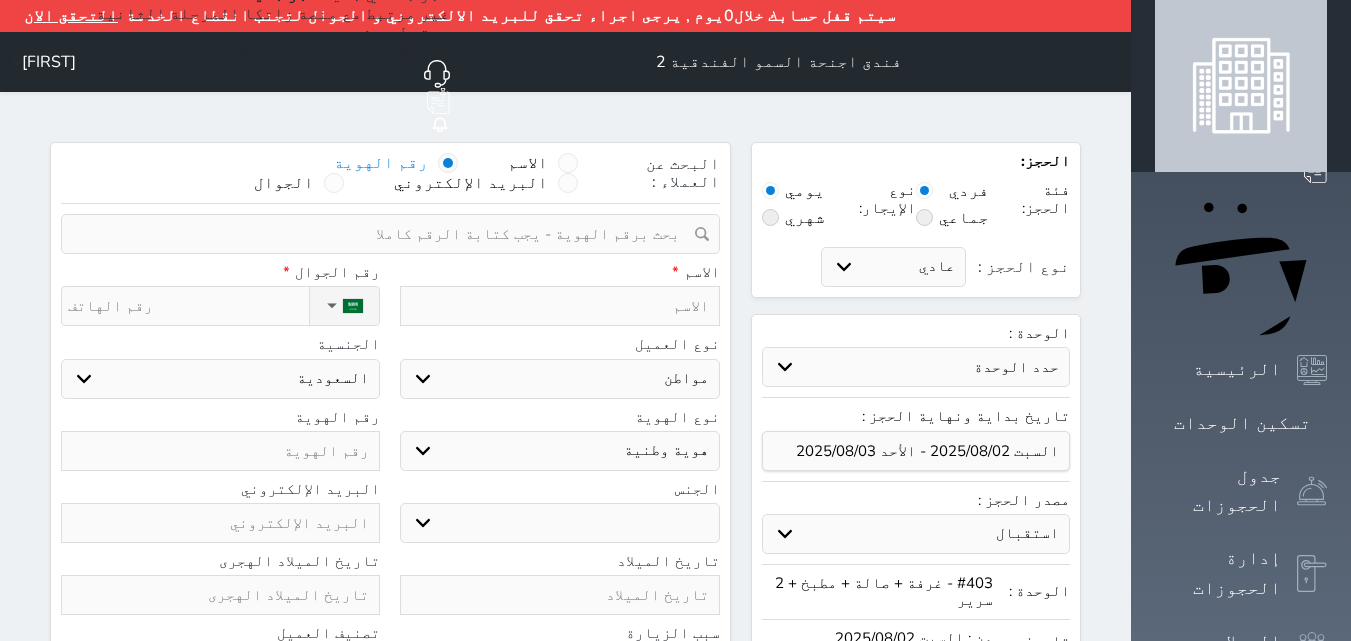 click at bounding box center (383, 234) 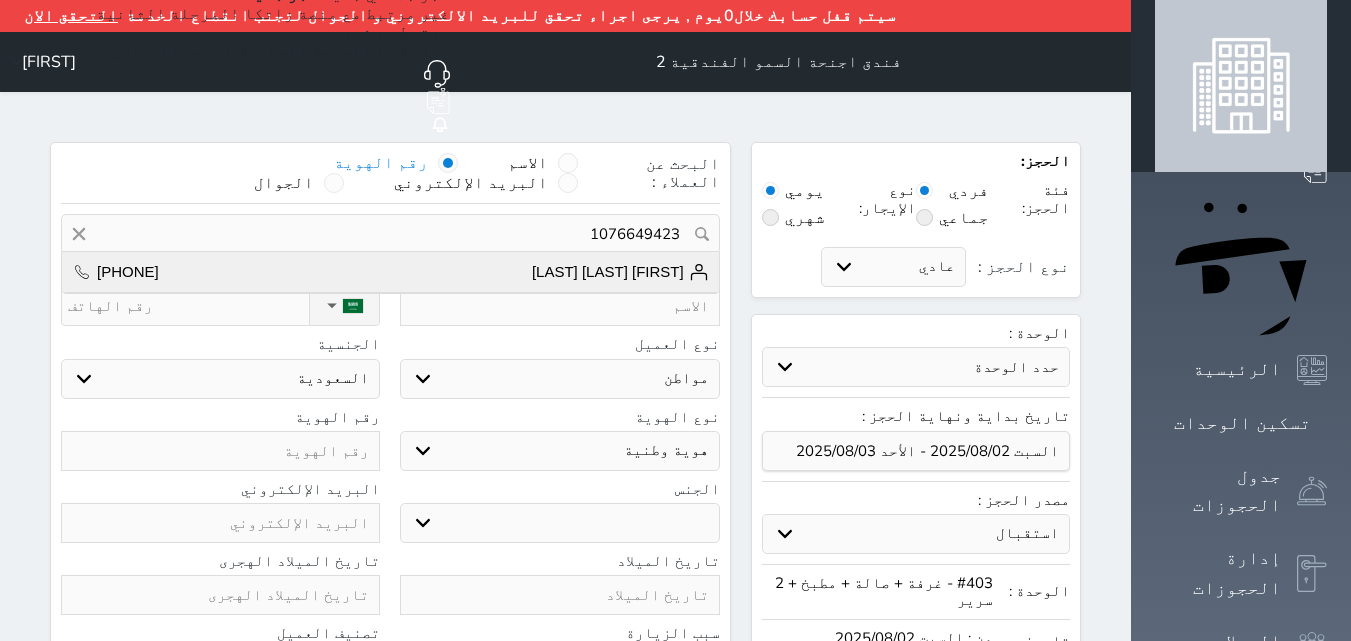 click on "هادي عيسى احمد" at bounding box center (620, 272) 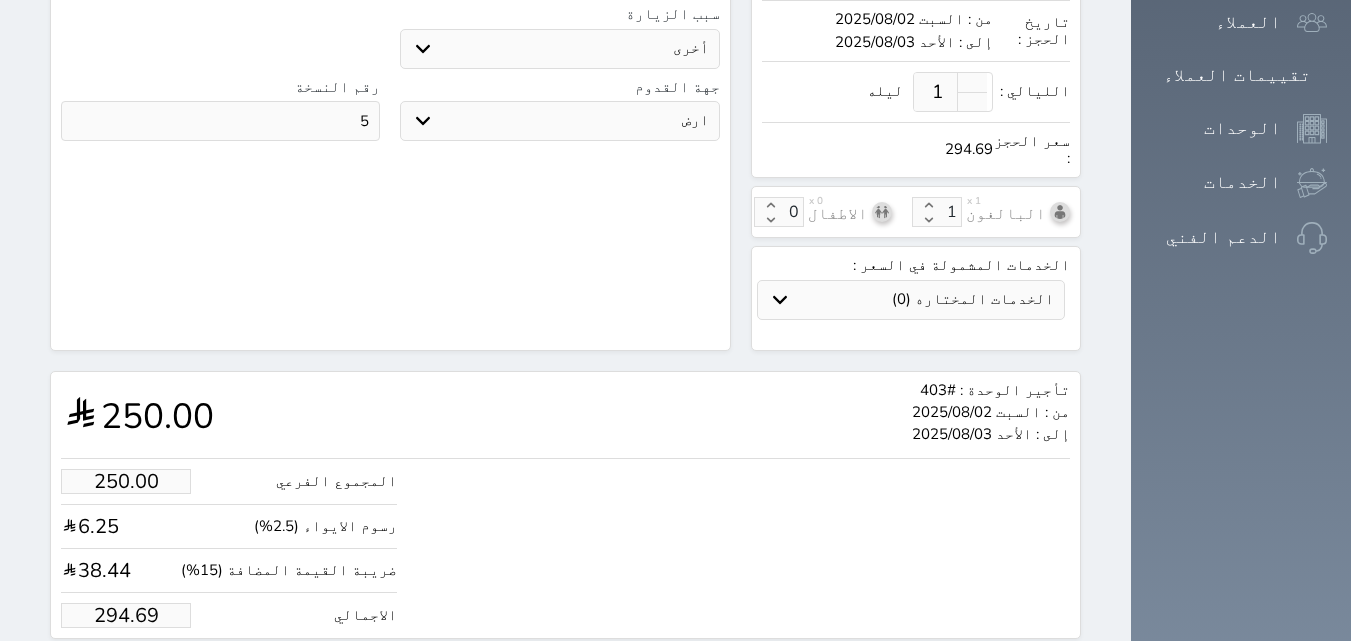 scroll, scrollTop: 624, scrollLeft: 0, axis: vertical 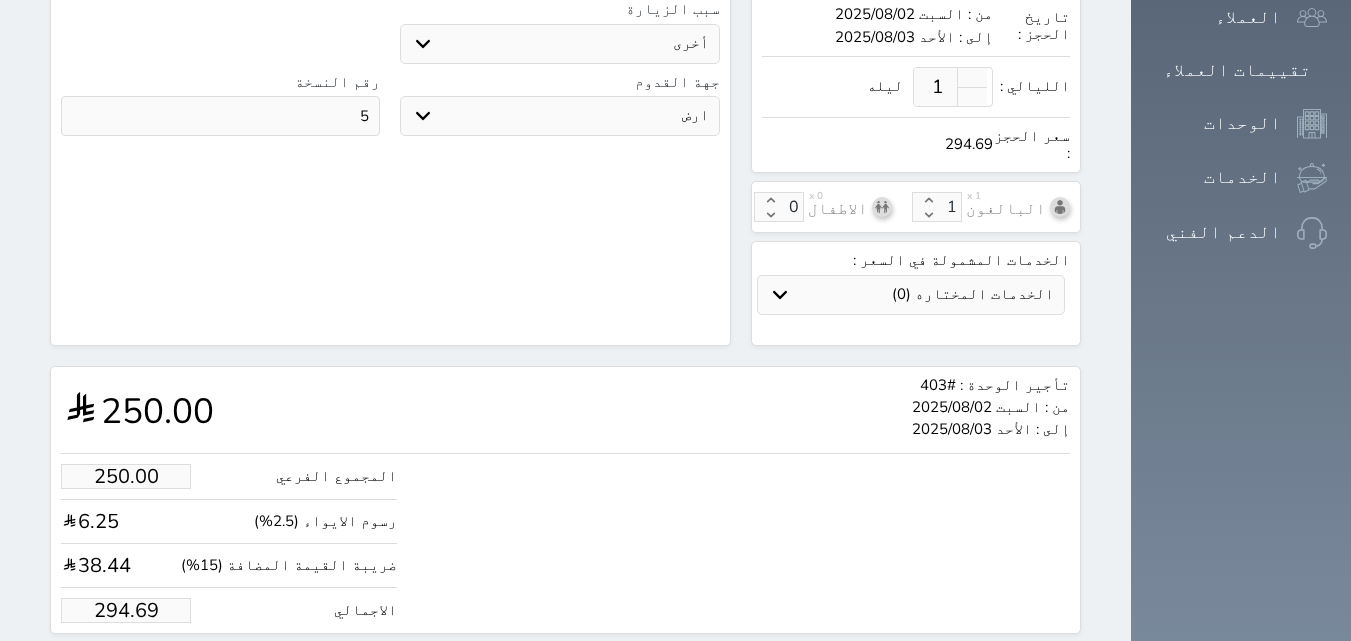 click on "294.69" at bounding box center [126, 610] 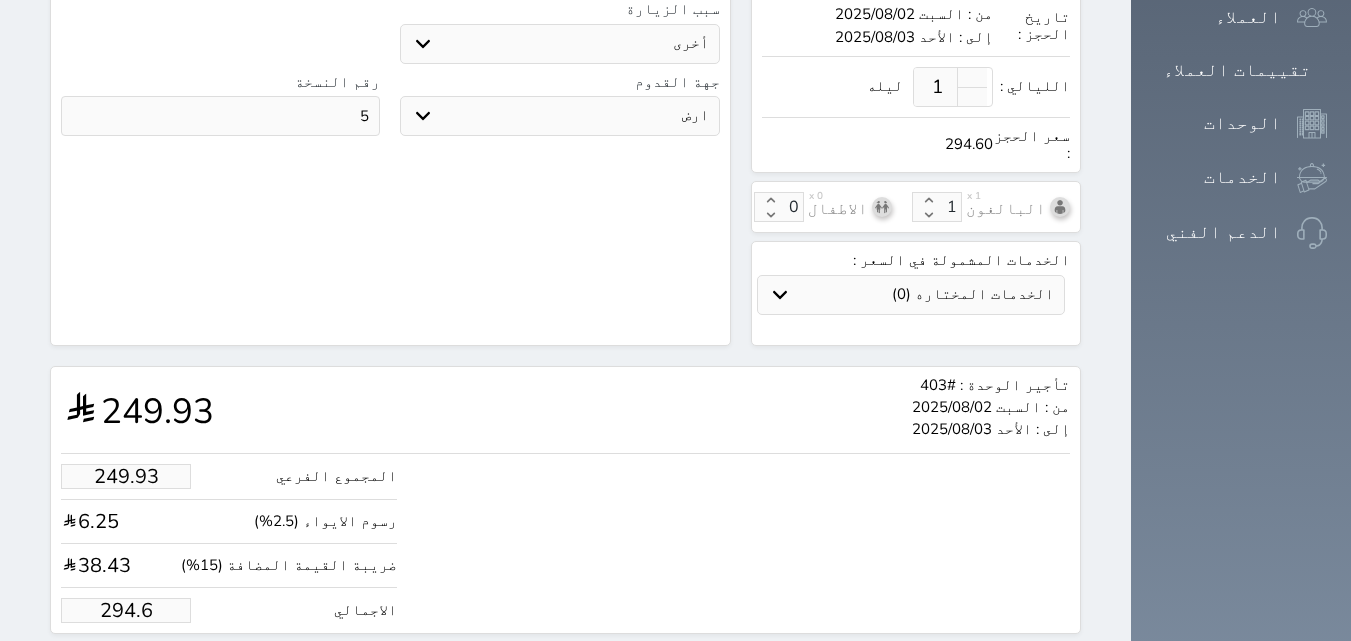 type on "294" 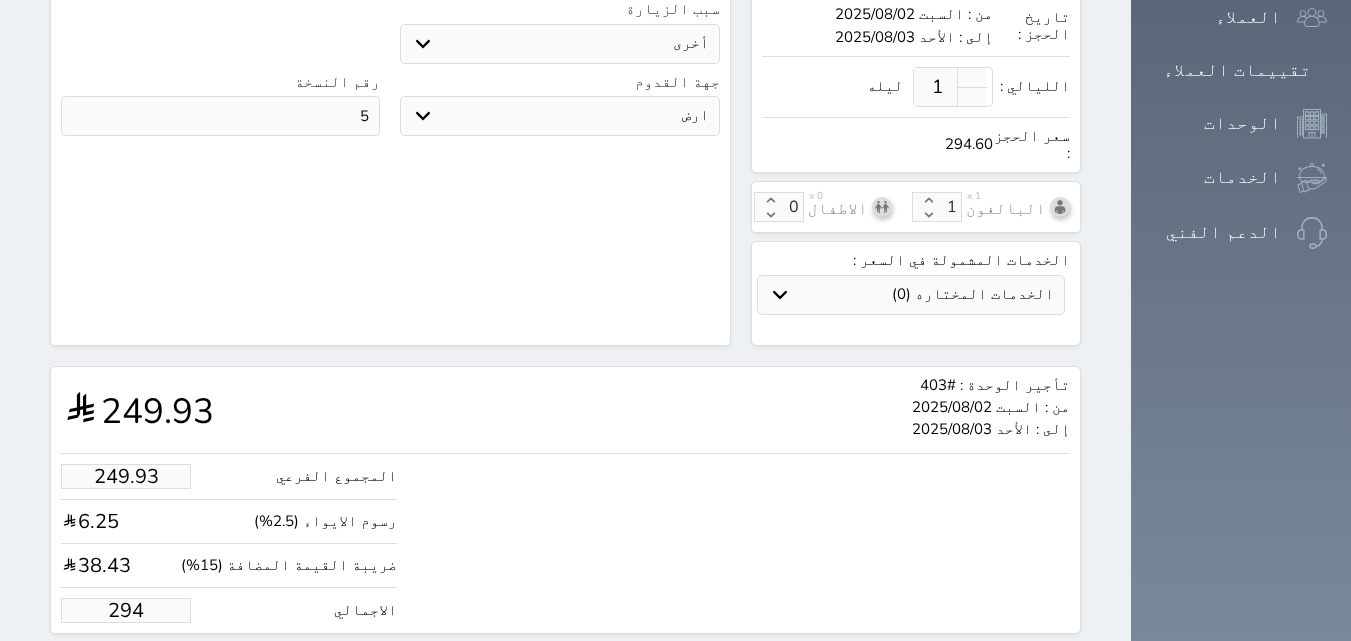 type on "24.60" 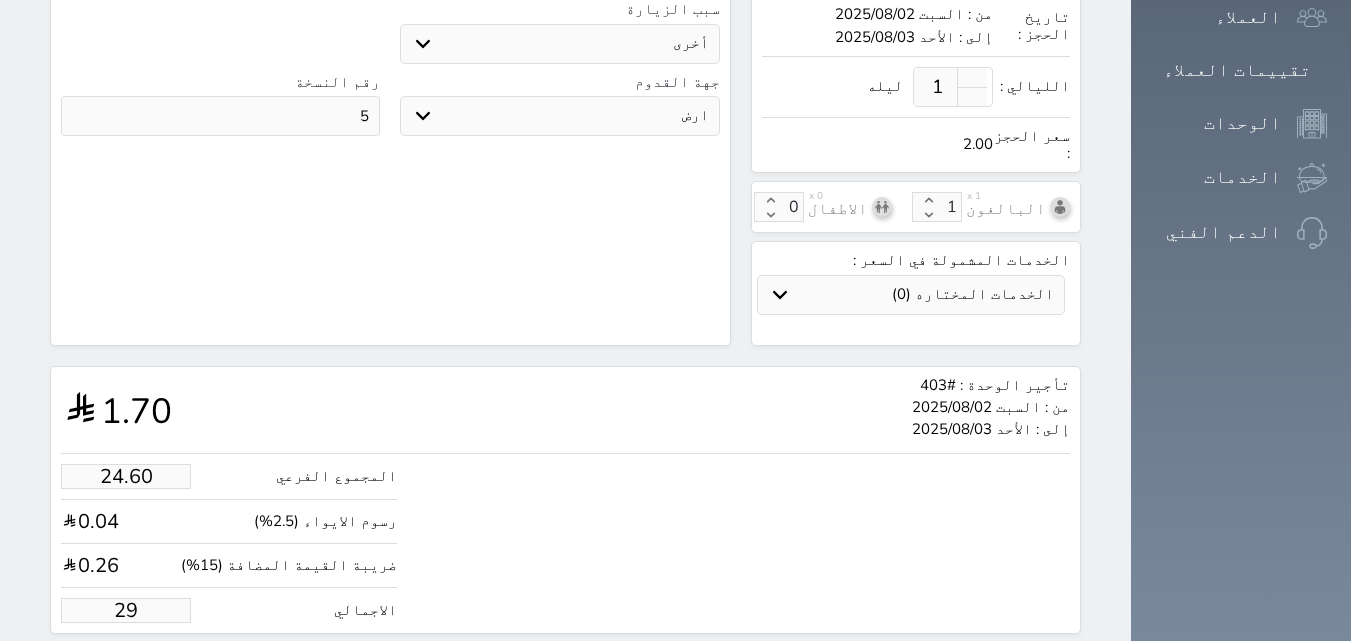 type on "1.70" 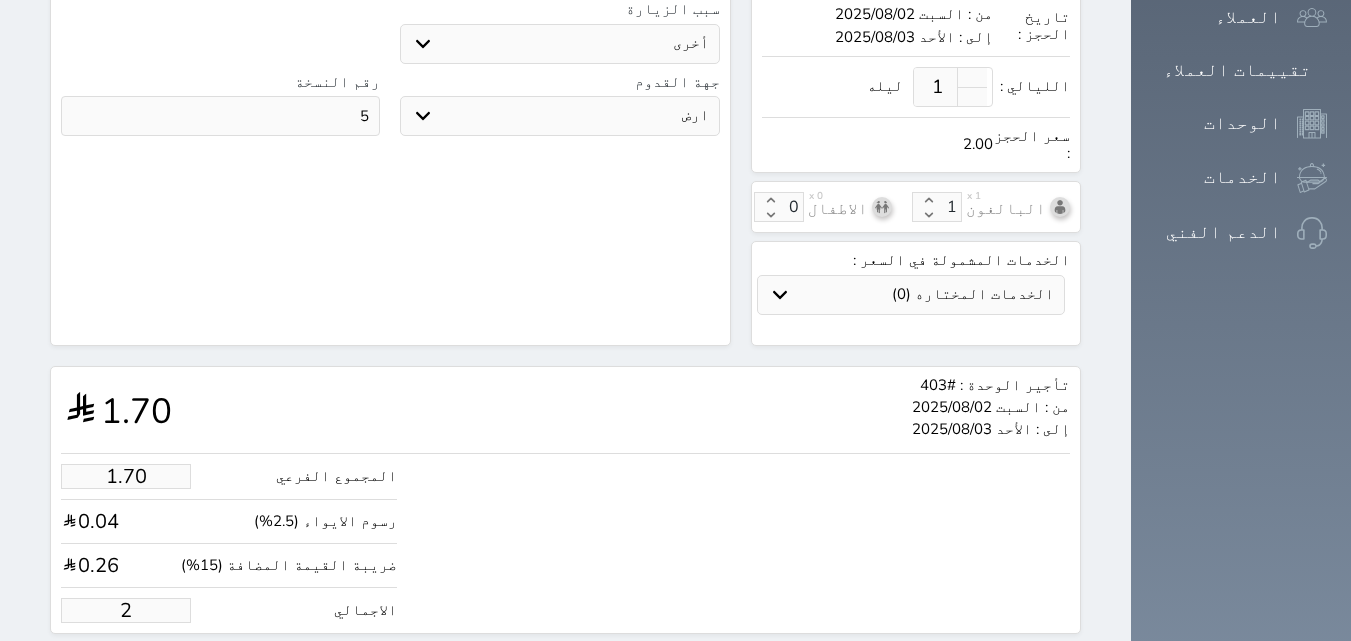 type on "1.17875" 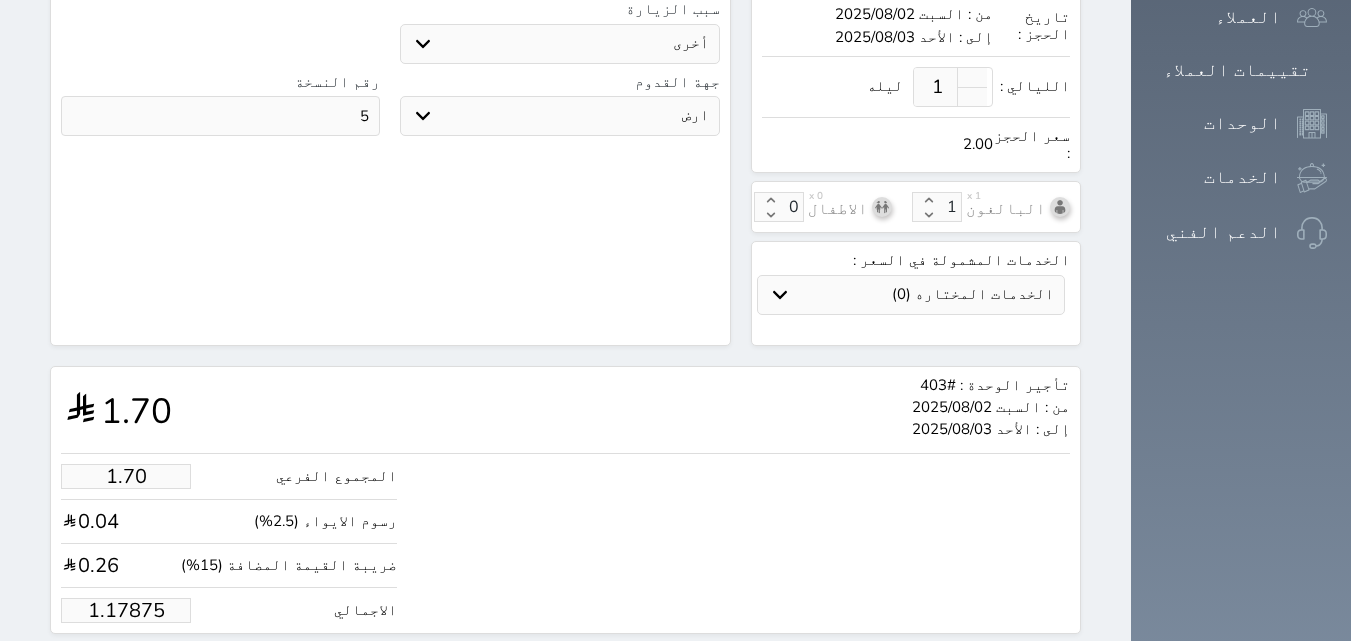type on "1.00" 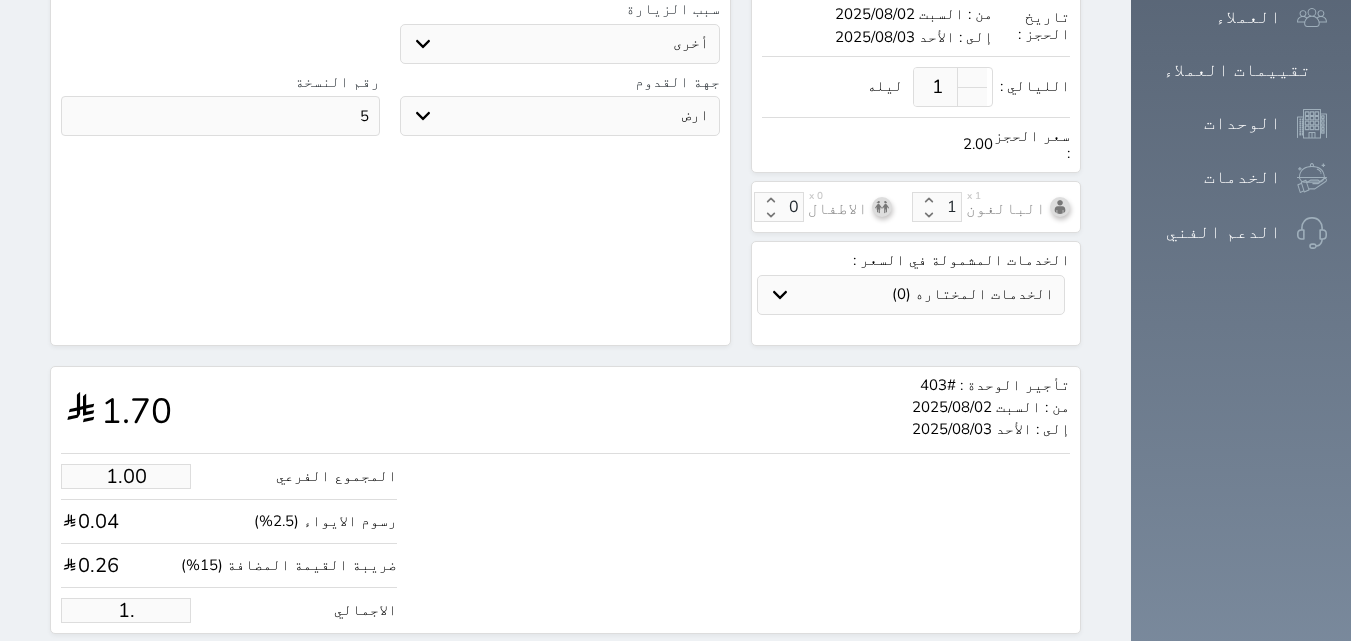 type on "1" 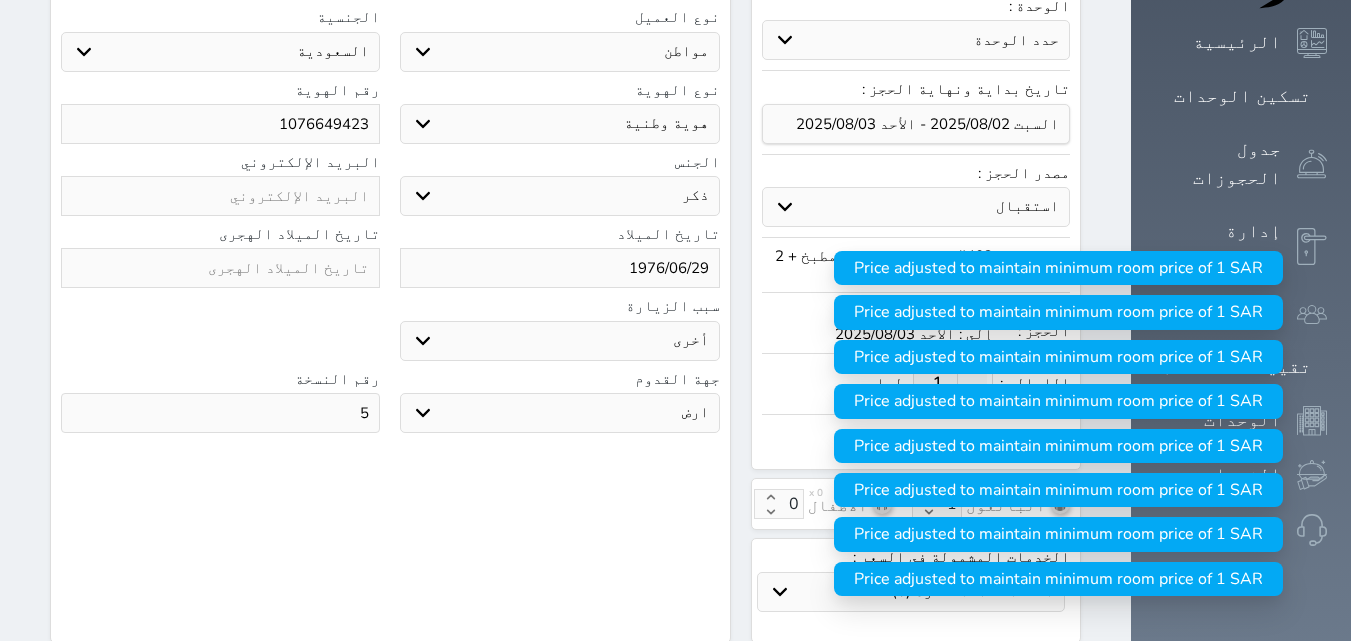 scroll, scrollTop: 624, scrollLeft: 0, axis: vertical 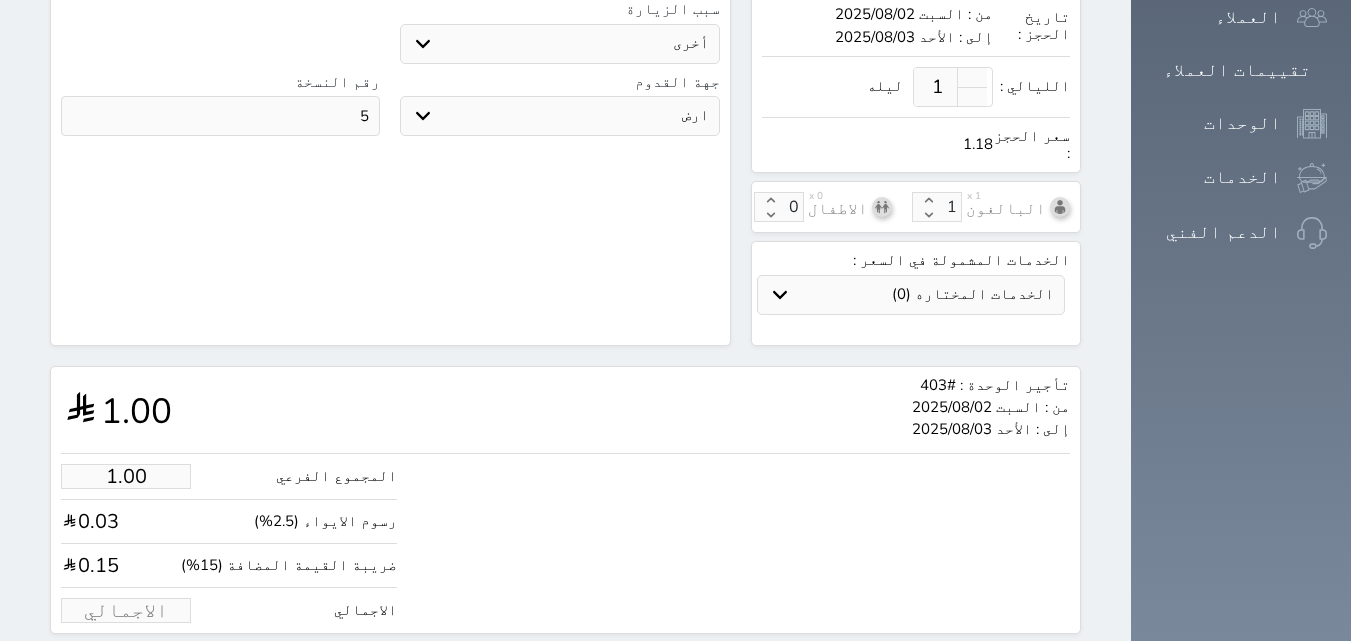 type on "1" 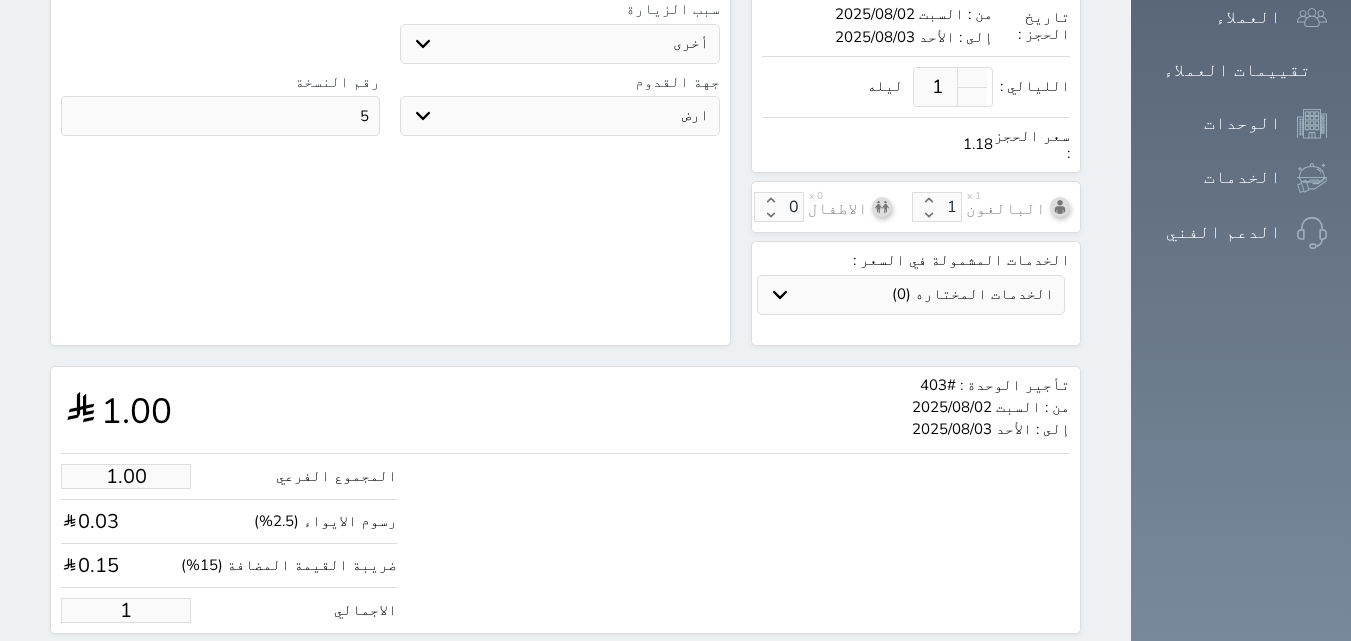 type on "12.73" 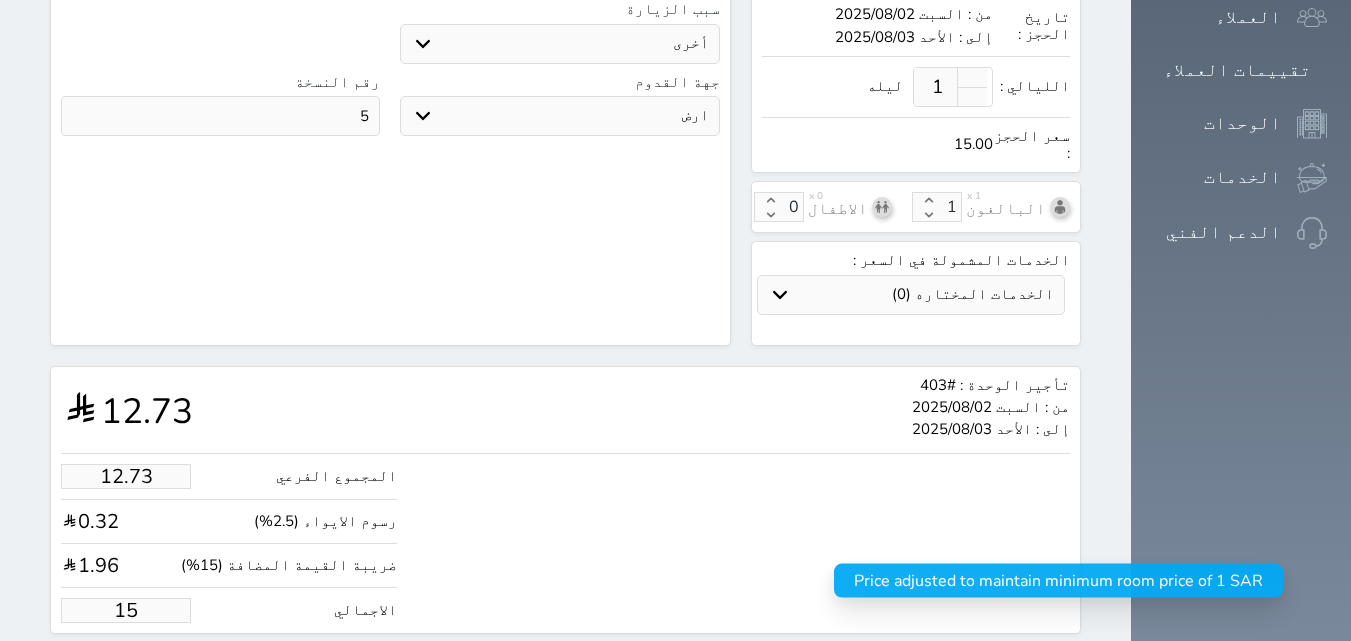 type on "127.25" 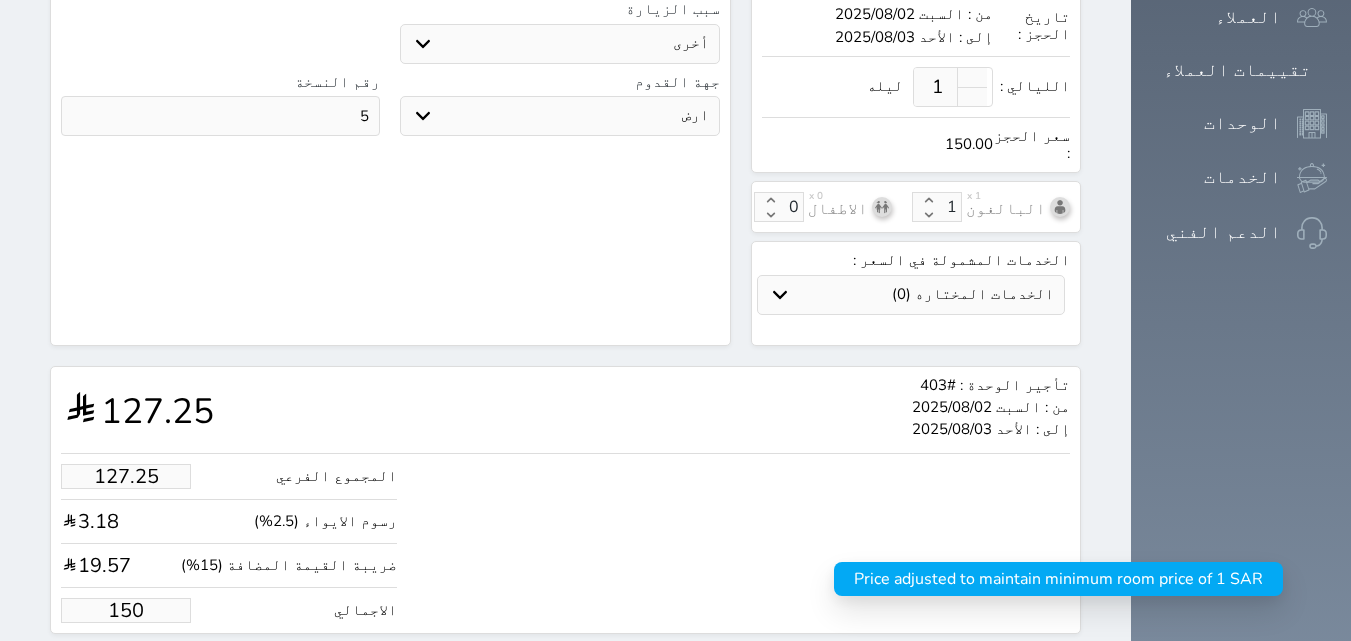 type on "150.00" 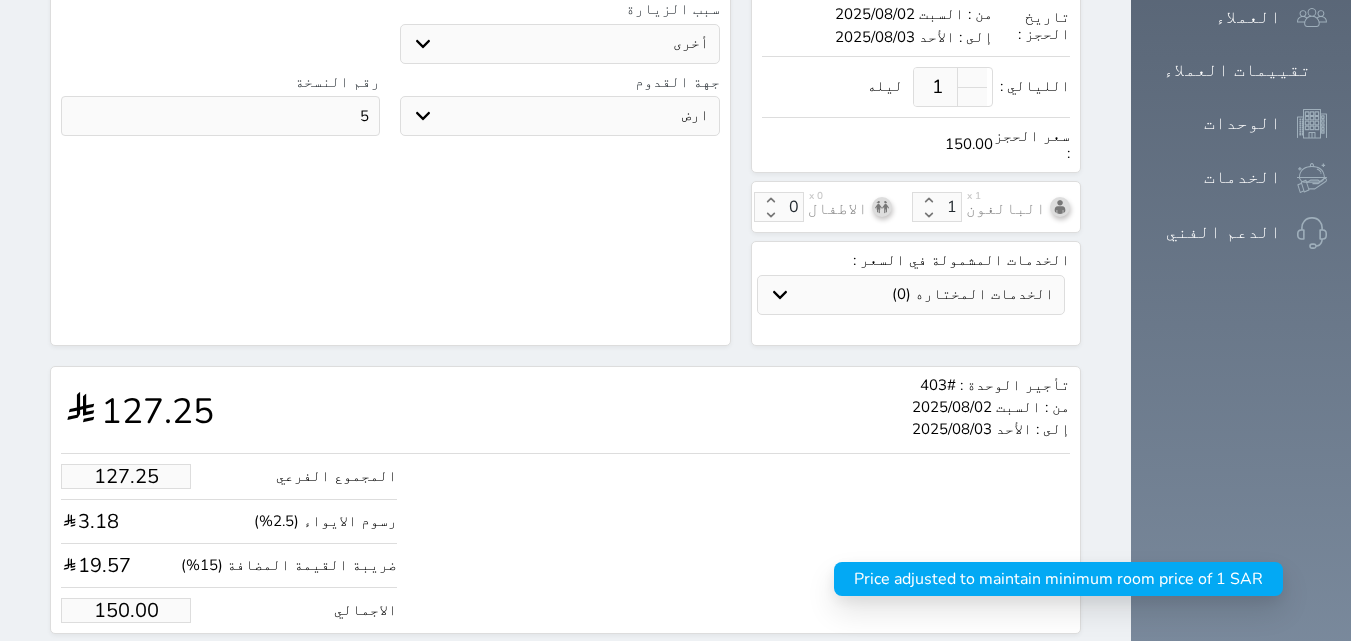 click on "حجز" at bounding box center (149, 671) 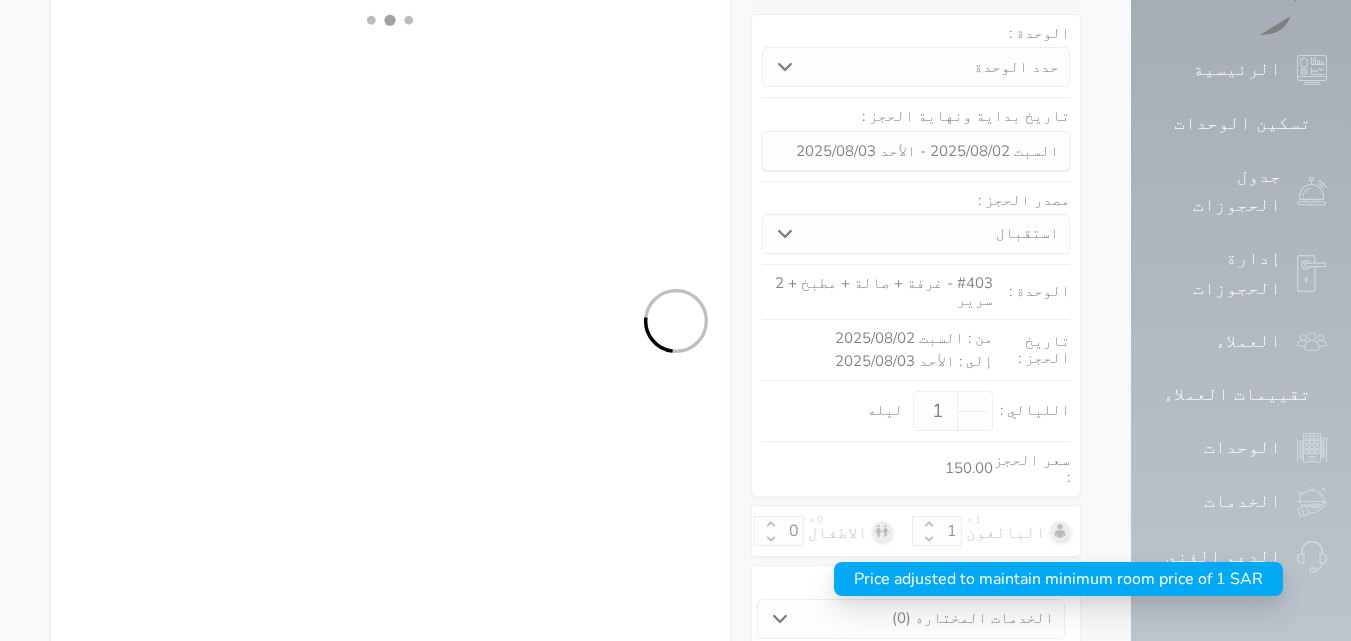 select on "1" 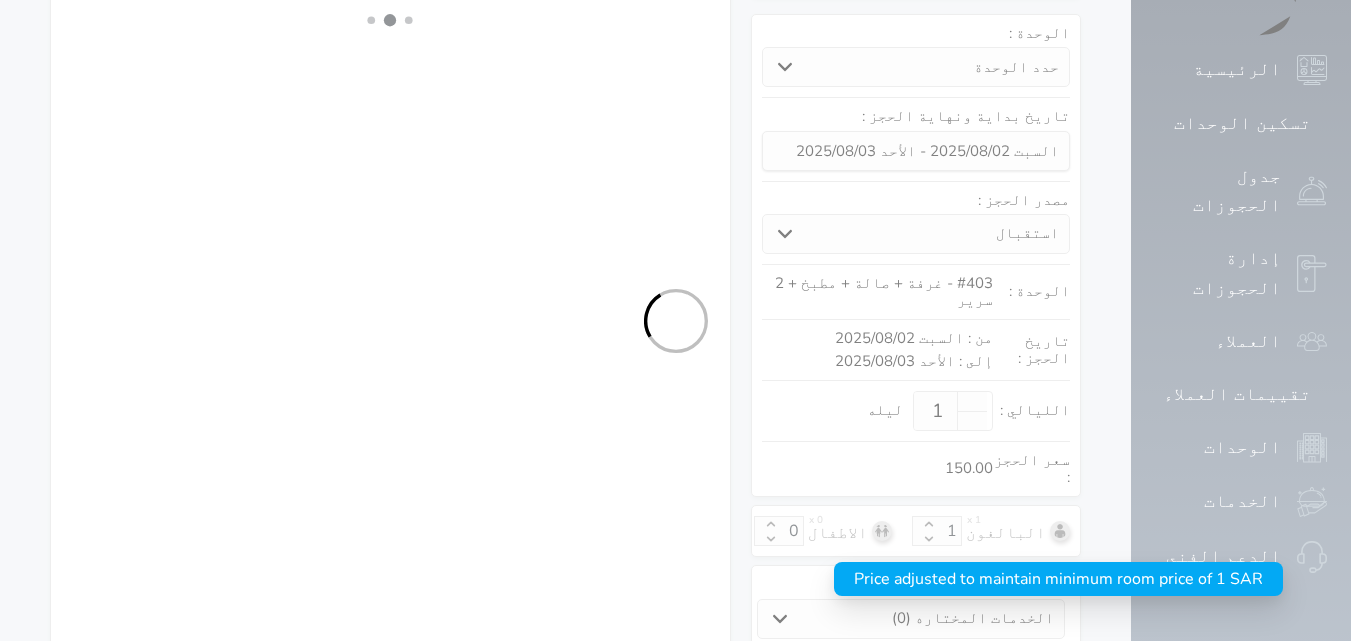 select on "113" 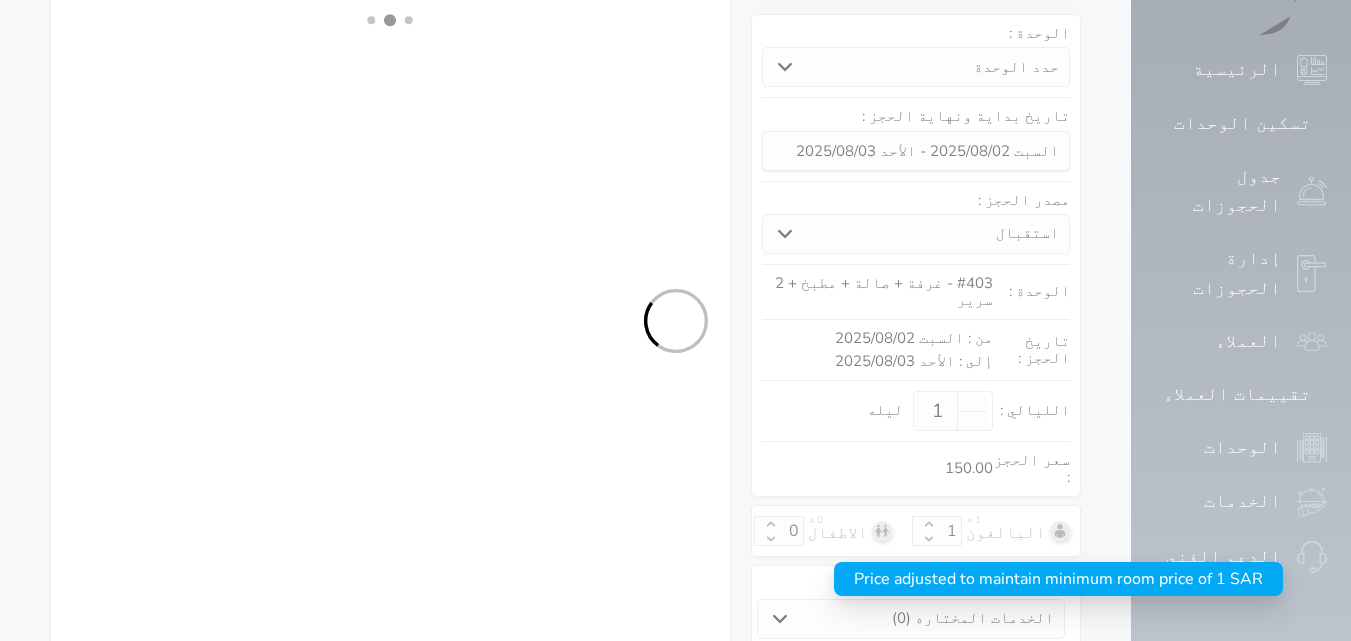 select on "1" 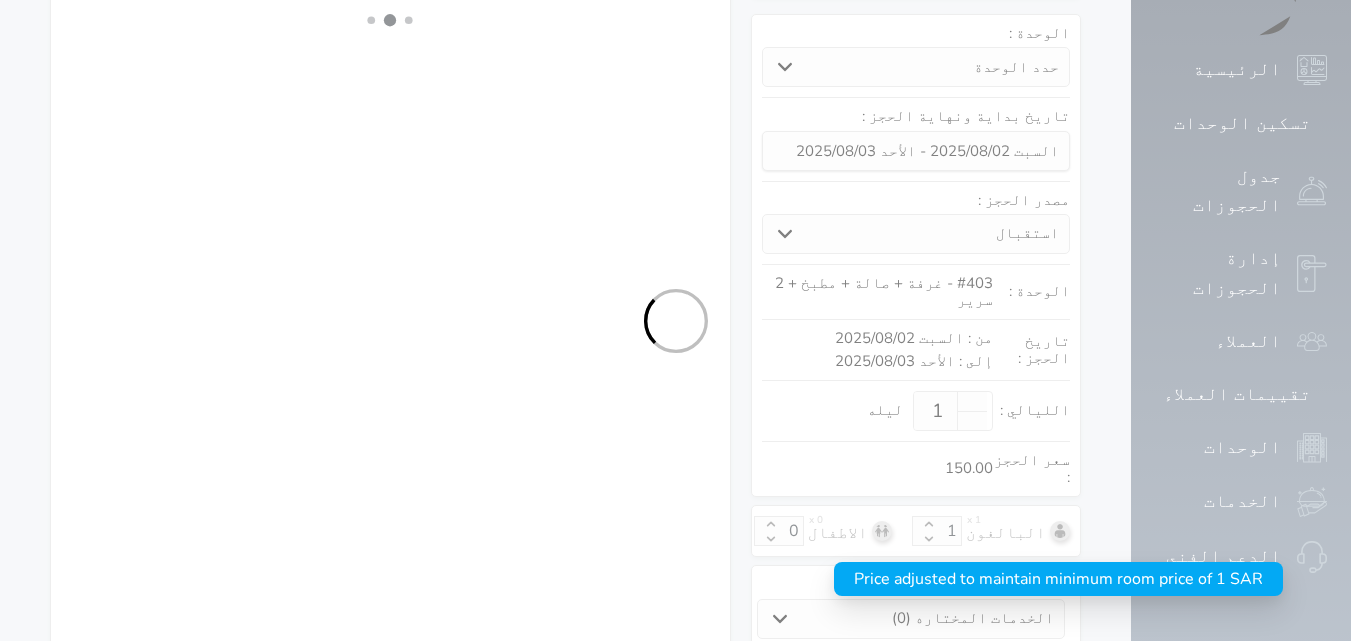 select on "7" 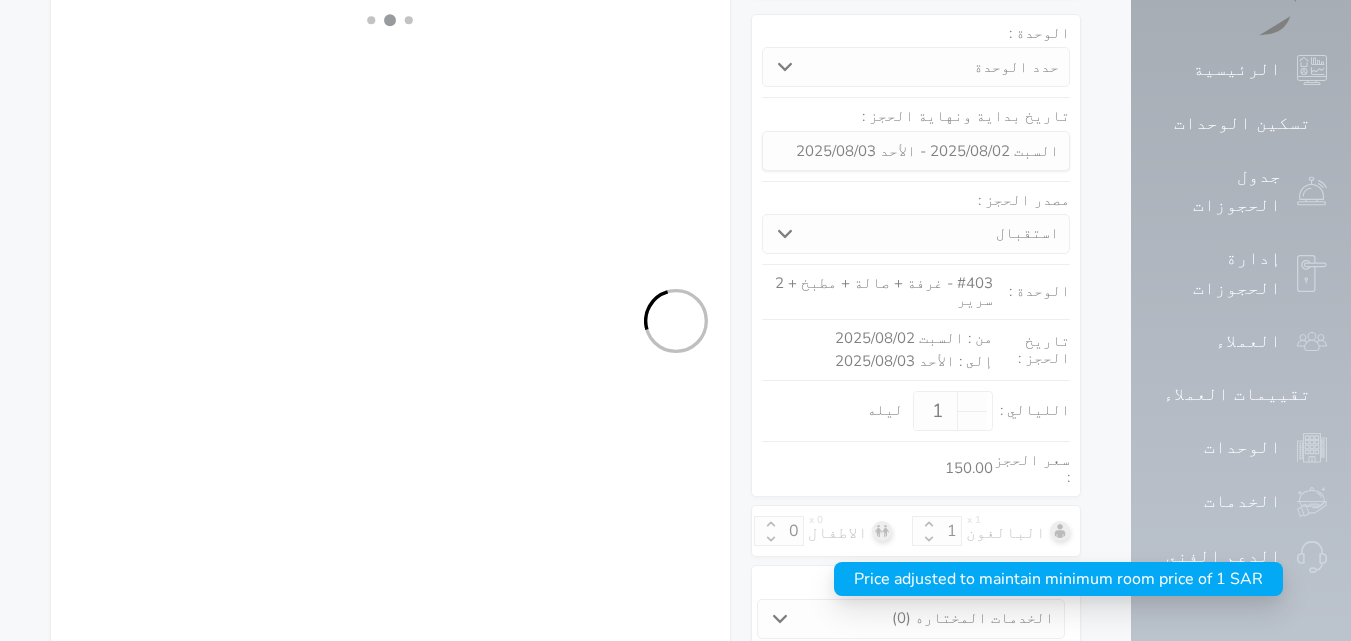 select on "9" 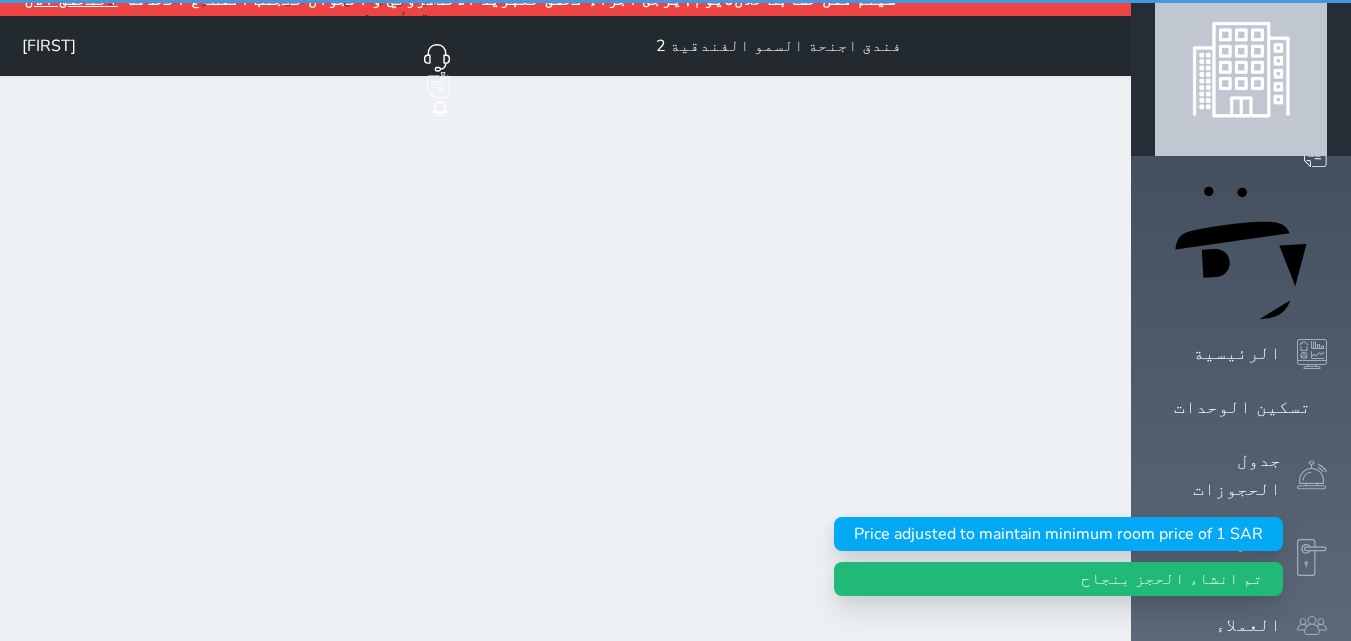 scroll, scrollTop: 0, scrollLeft: 0, axis: both 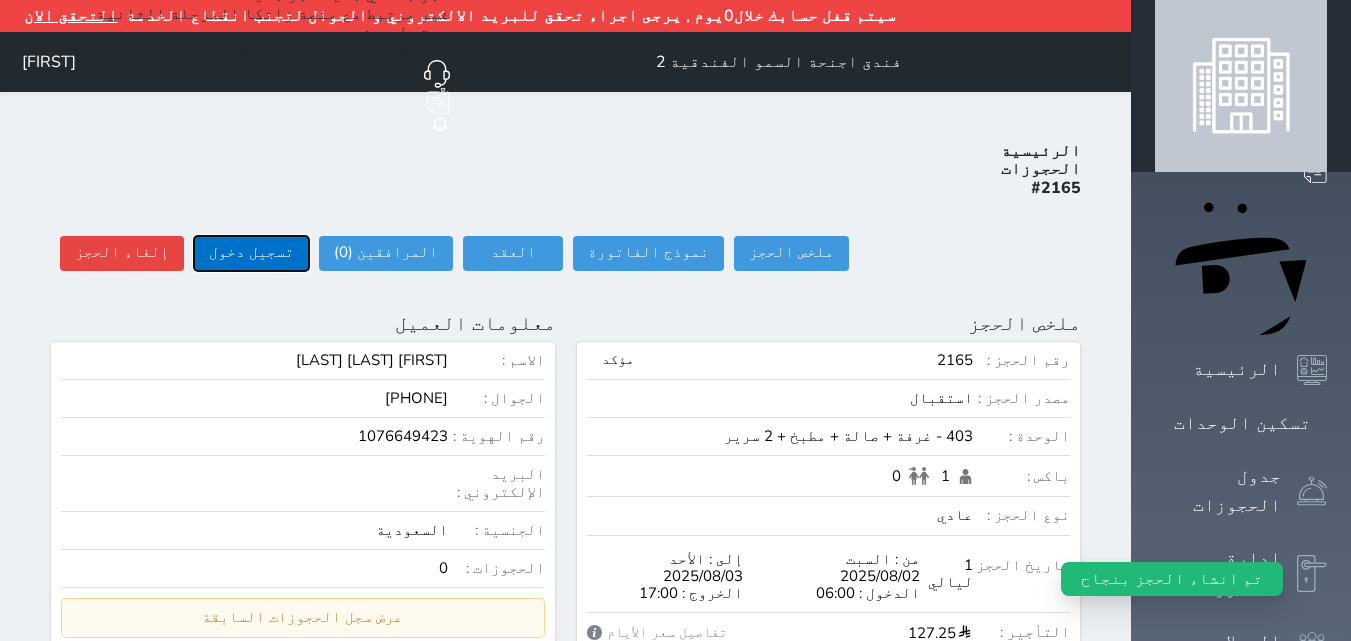 click on "تسجيل دخول" at bounding box center (251, 253) 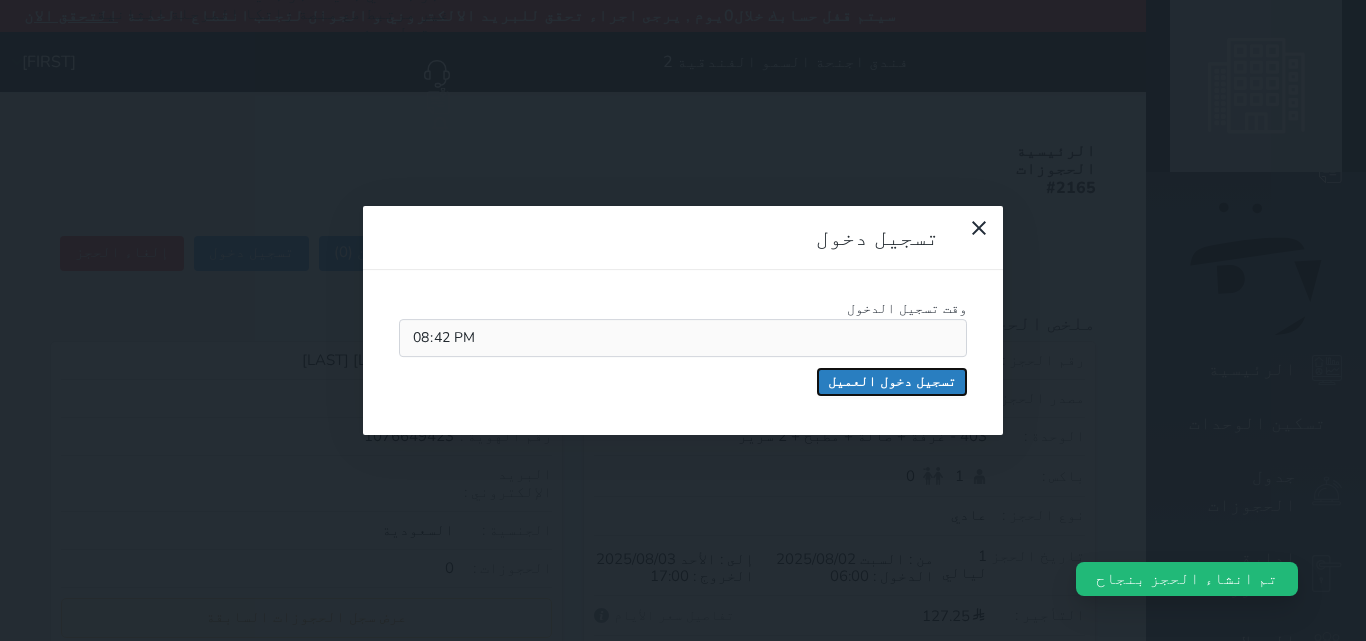 click on "تسجيل دخول العميل" at bounding box center (892, 382) 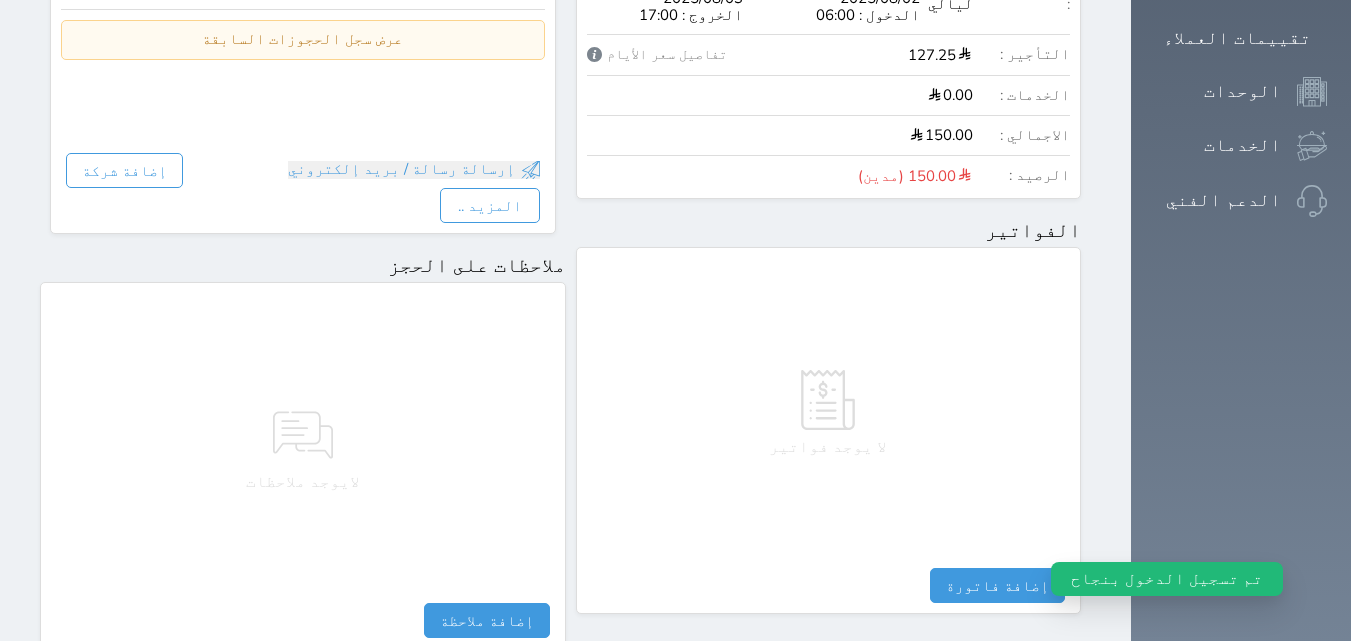 scroll, scrollTop: 756, scrollLeft: 0, axis: vertical 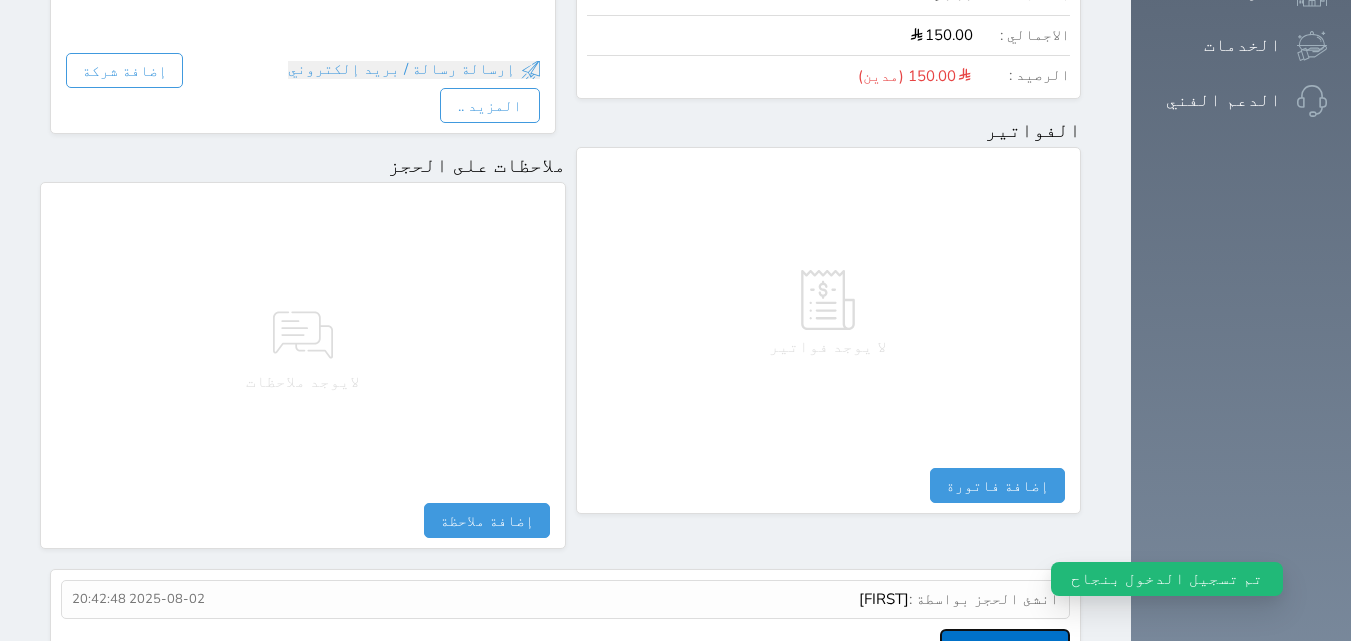 click on "عرض سجل شموس" at bounding box center [1005, 646] 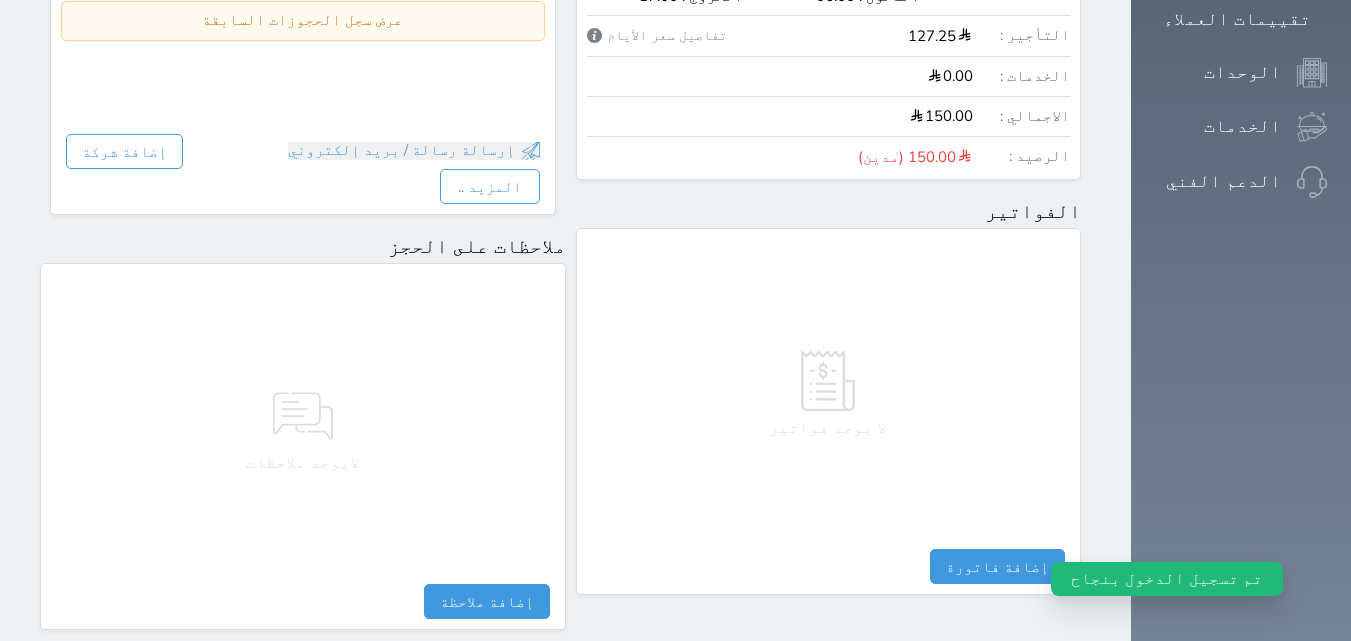 scroll, scrollTop: 756, scrollLeft: 0, axis: vertical 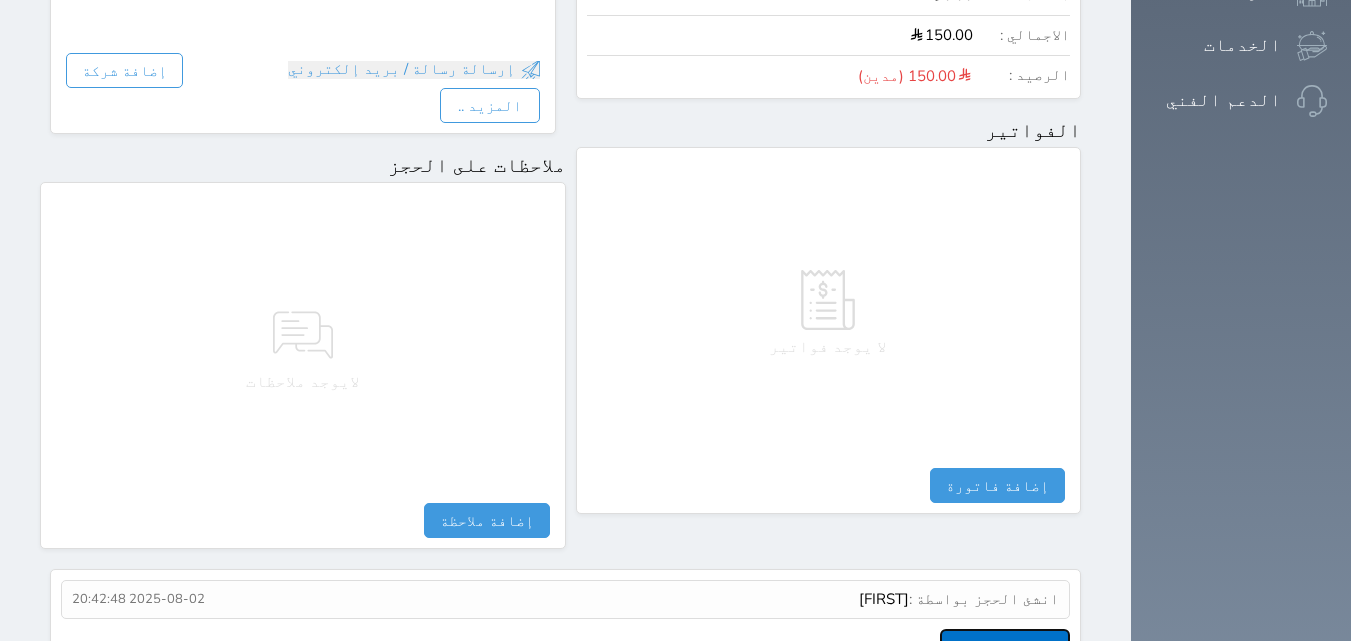 click on "عرض سجل شموس" at bounding box center [1005, 646] 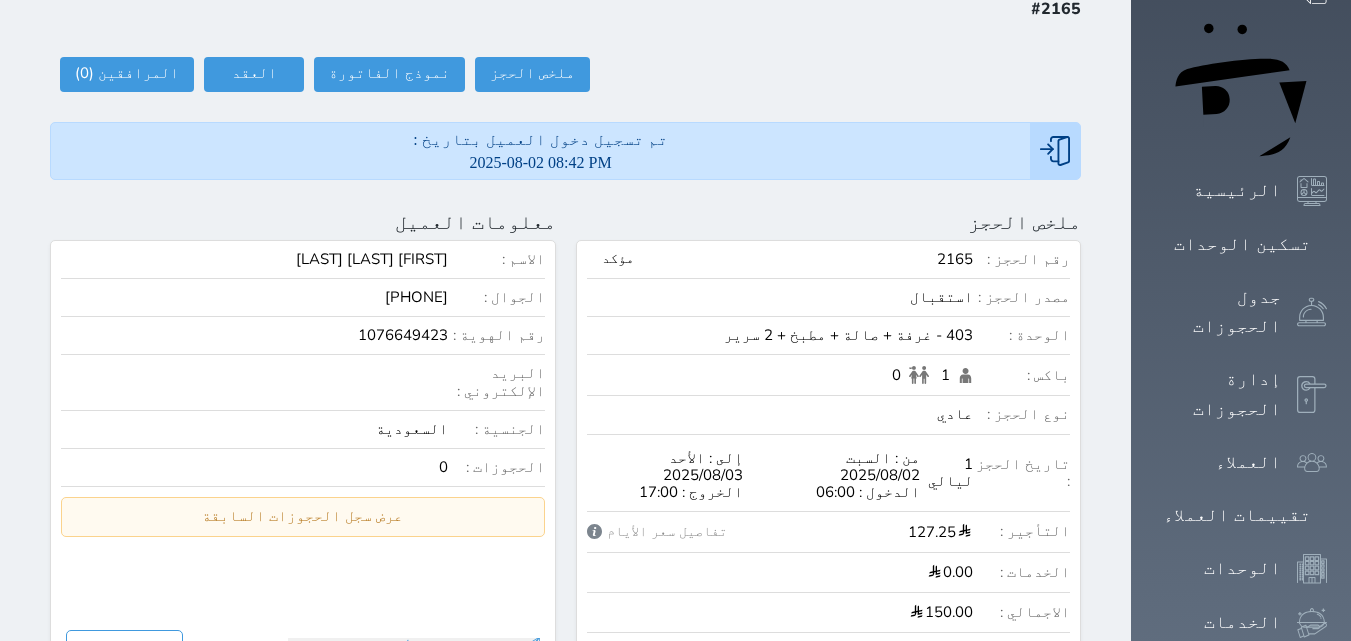 scroll, scrollTop: 756, scrollLeft: 0, axis: vertical 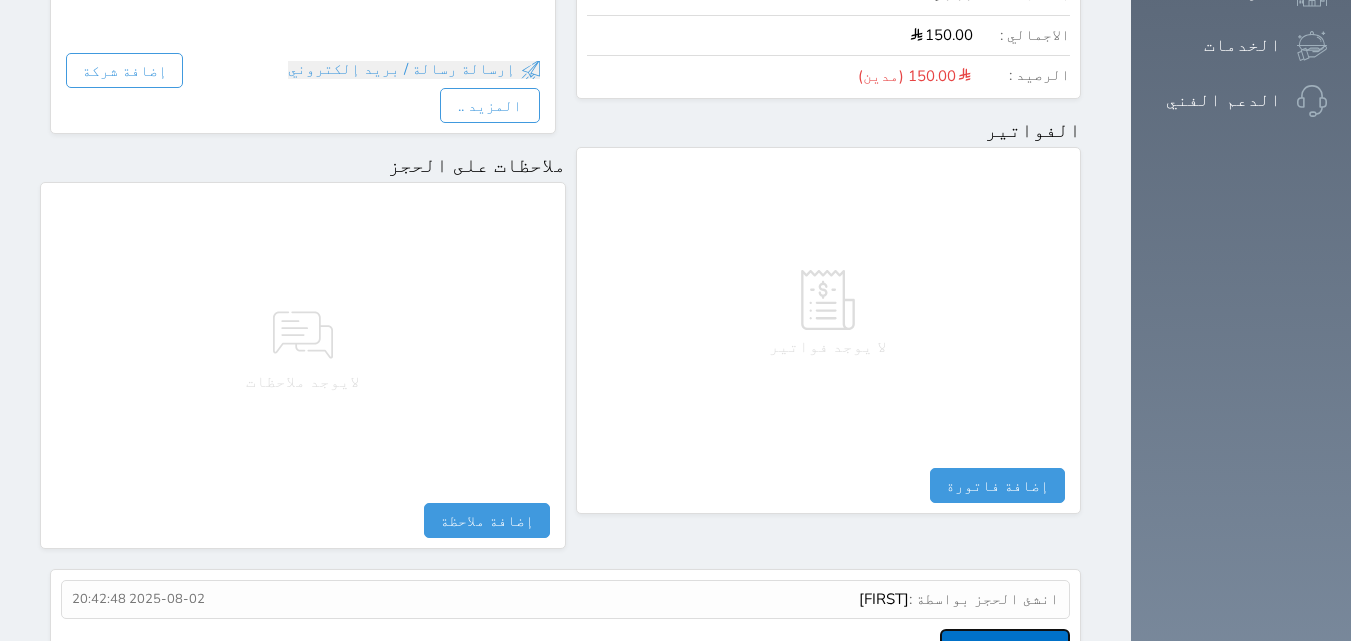 click on "عرض سجل شموس" at bounding box center (1005, 646) 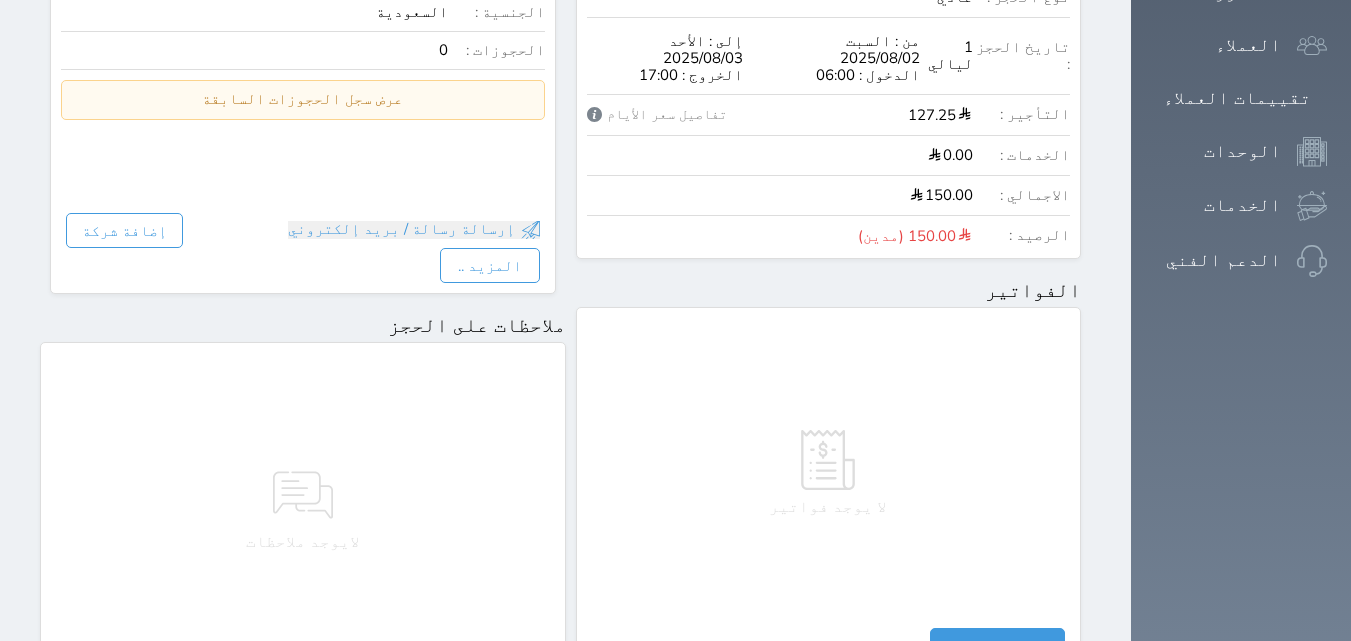 scroll, scrollTop: 756, scrollLeft: 0, axis: vertical 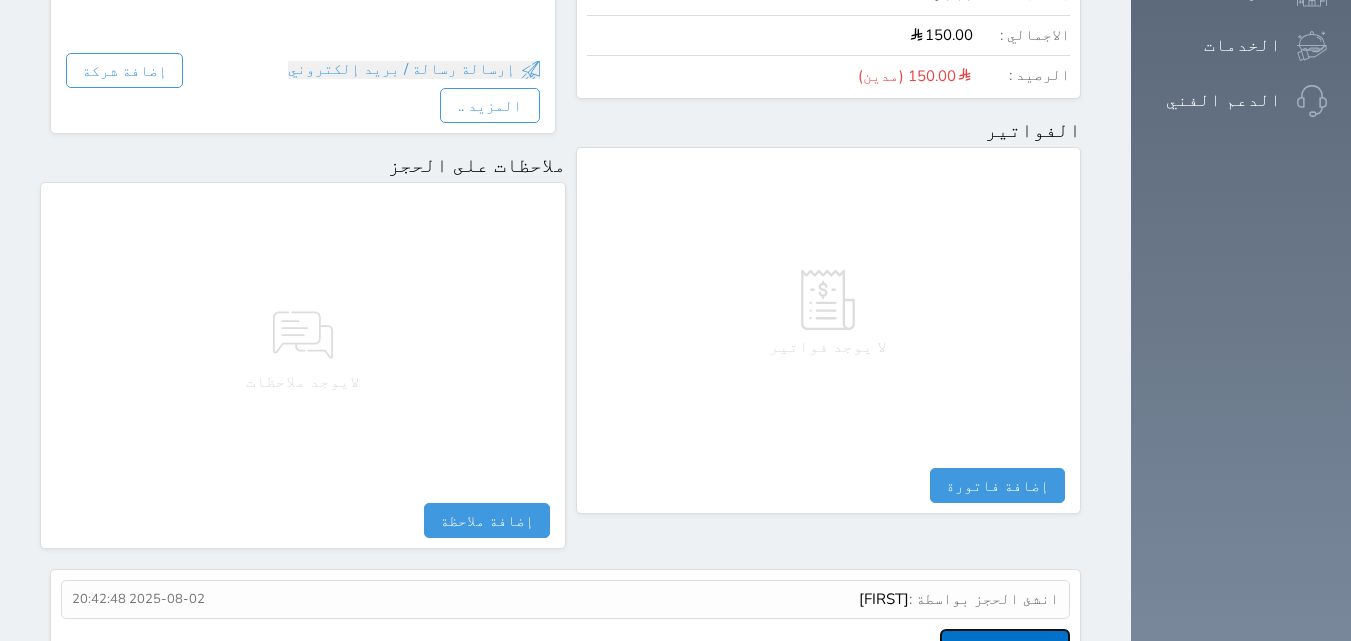 click on "عرض سجل شموس" at bounding box center (1005, 646) 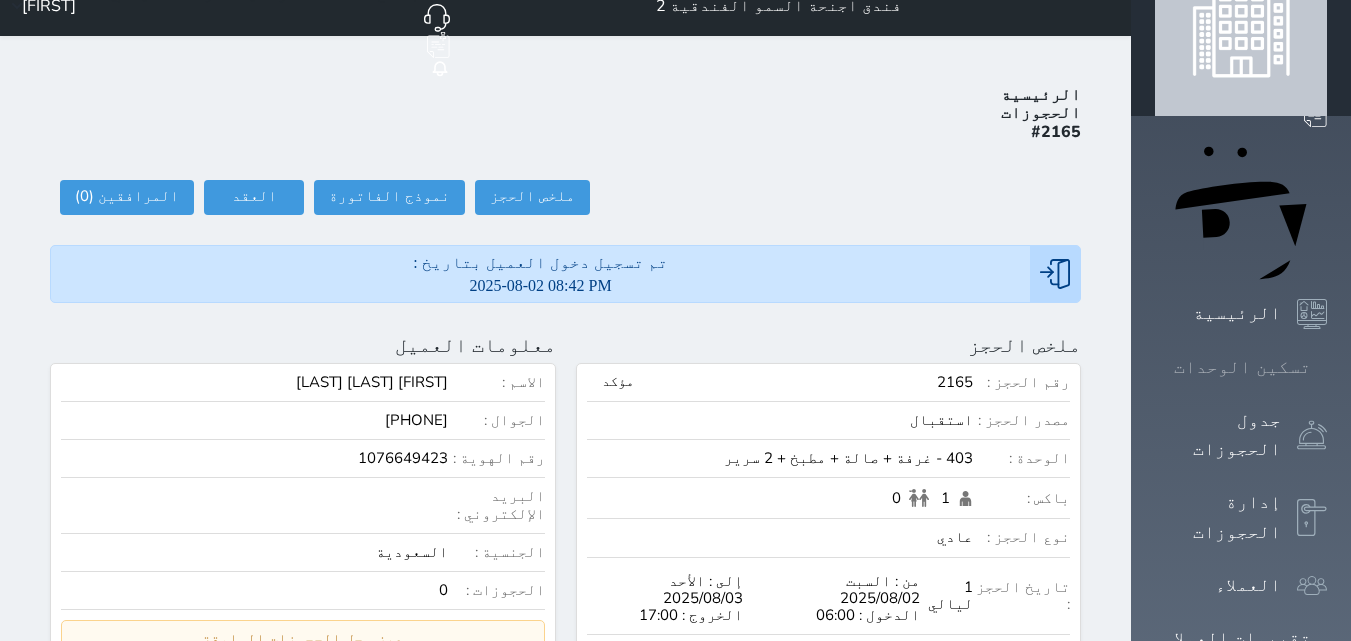click at bounding box center [1327, 367] 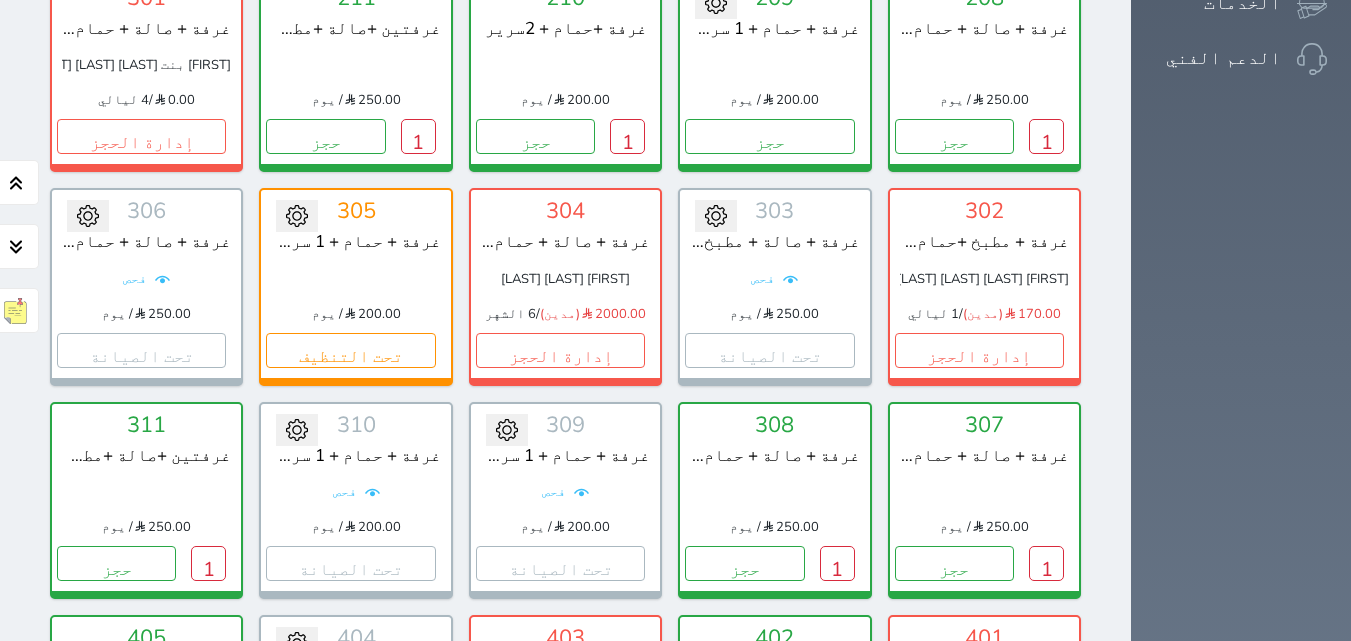 scroll, scrollTop: 910, scrollLeft: 0, axis: vertical 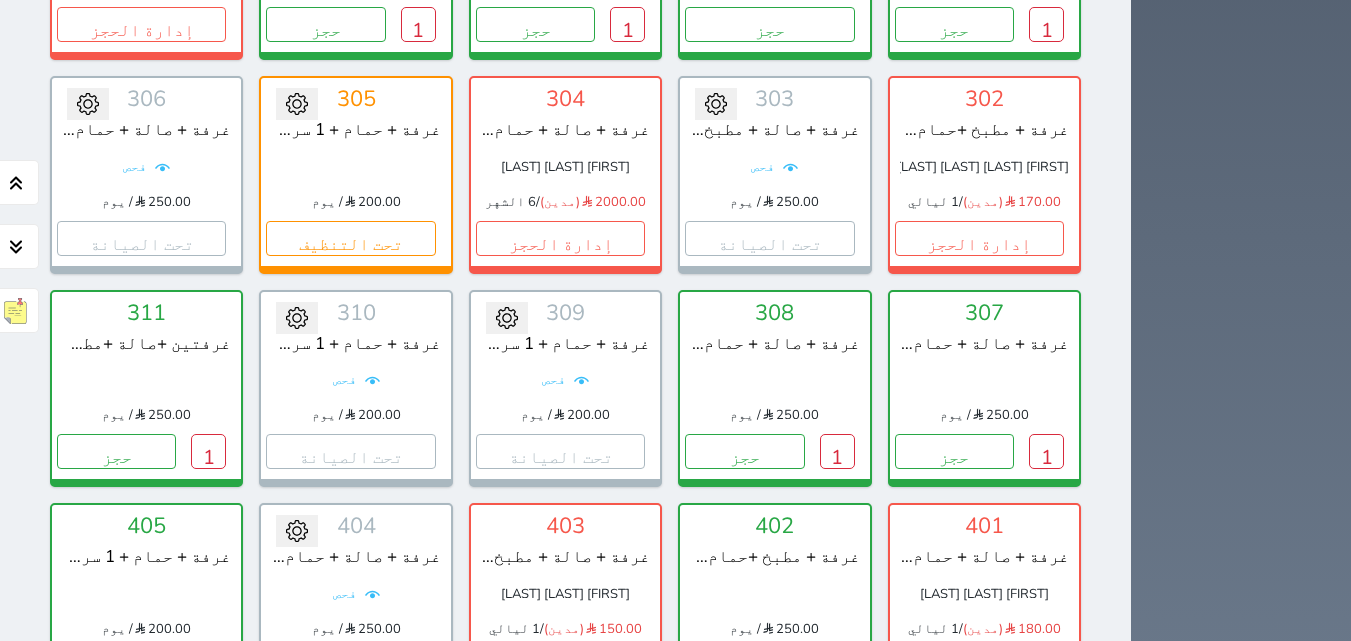click on "إدارة الحجز" at bounding box center (560, 664) 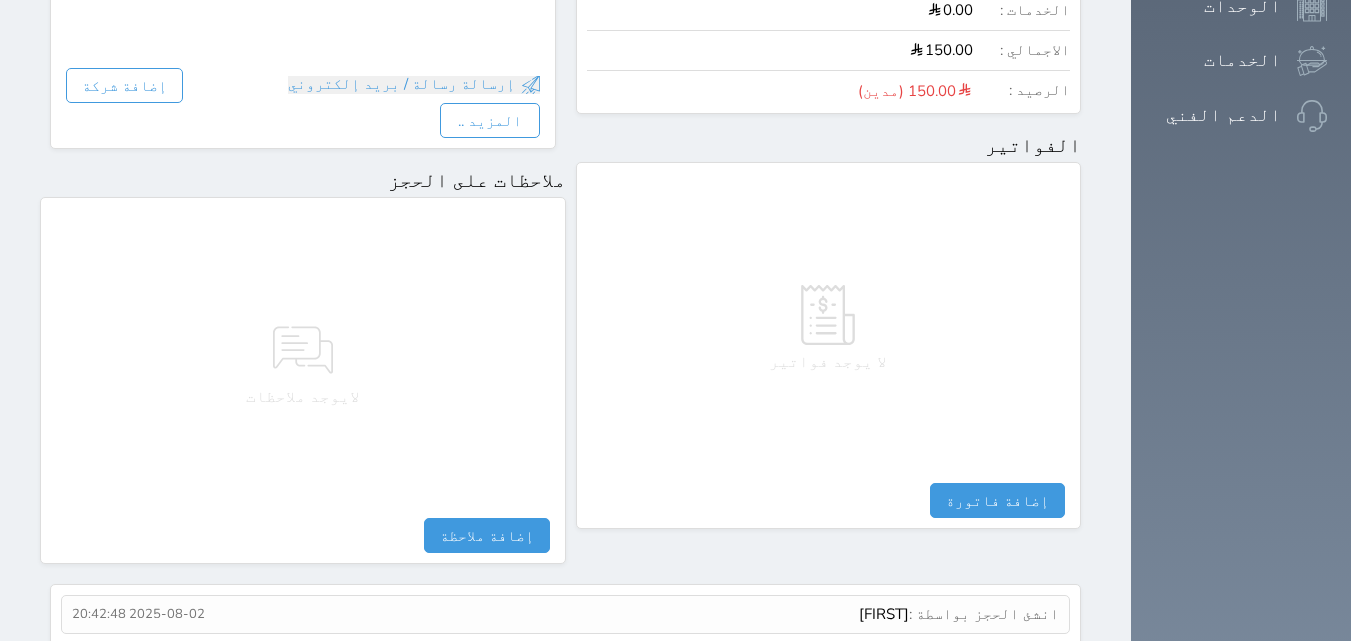 scroll, scrollTop: 756, scrollLeft: 0, axis: vertical 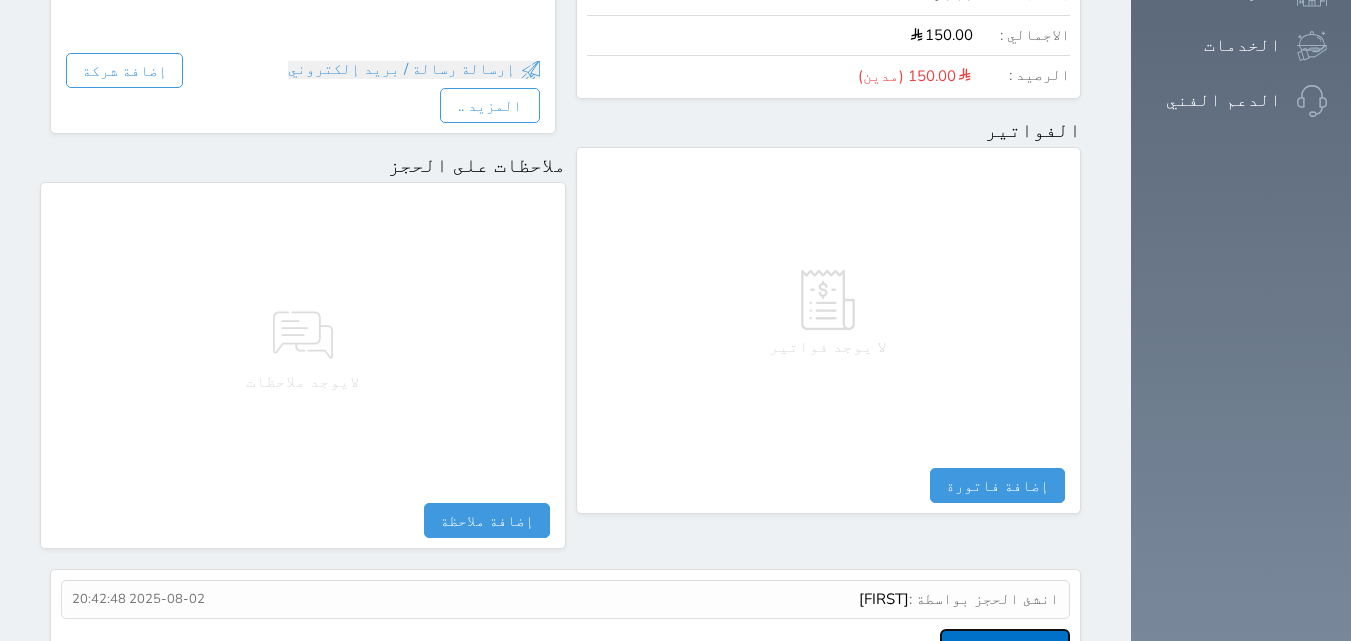 click on "عرض سجل شموس" at bounding box center [1005, 646] 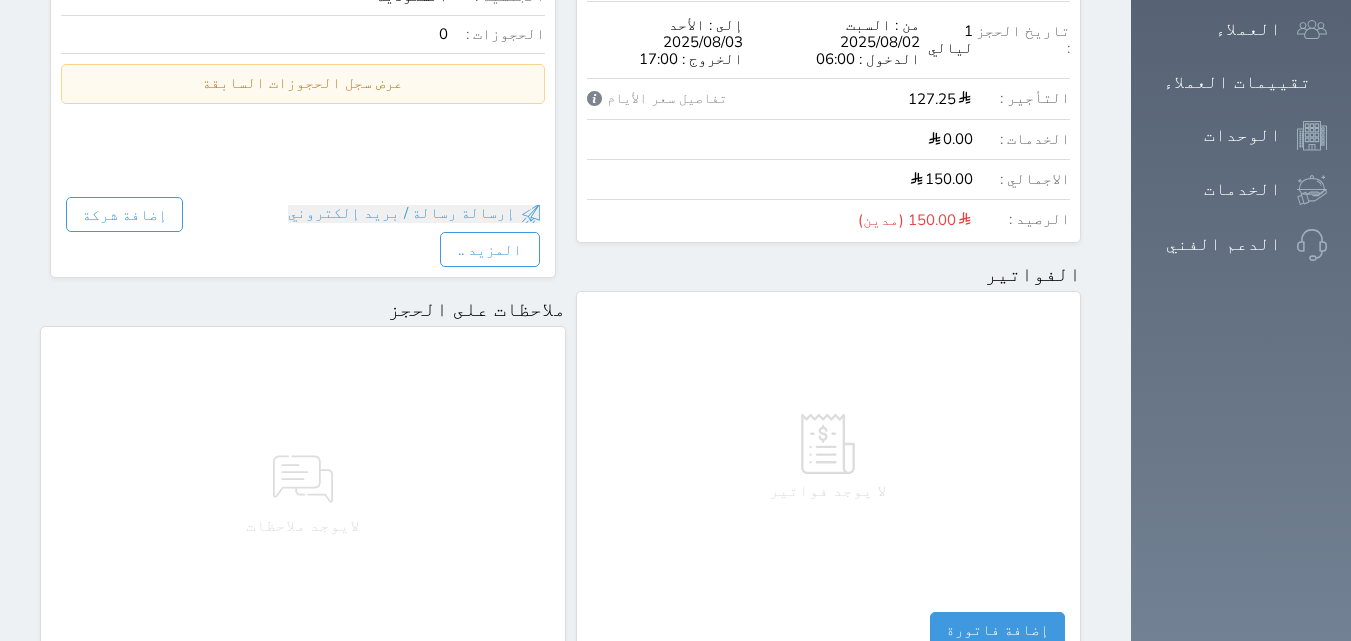 scroll, scrollTop: 356, scrollLeft: 0, axis: vertical 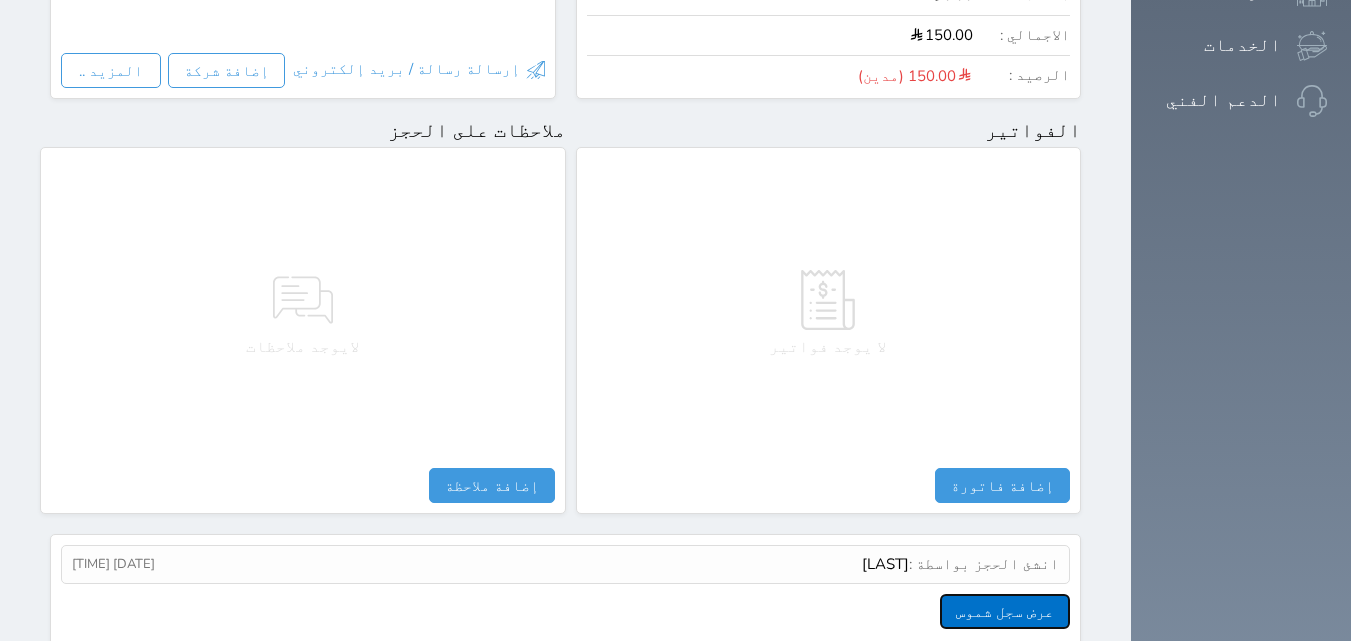 click on "عرض سجل شموس" at bounding box center (1005, 611) 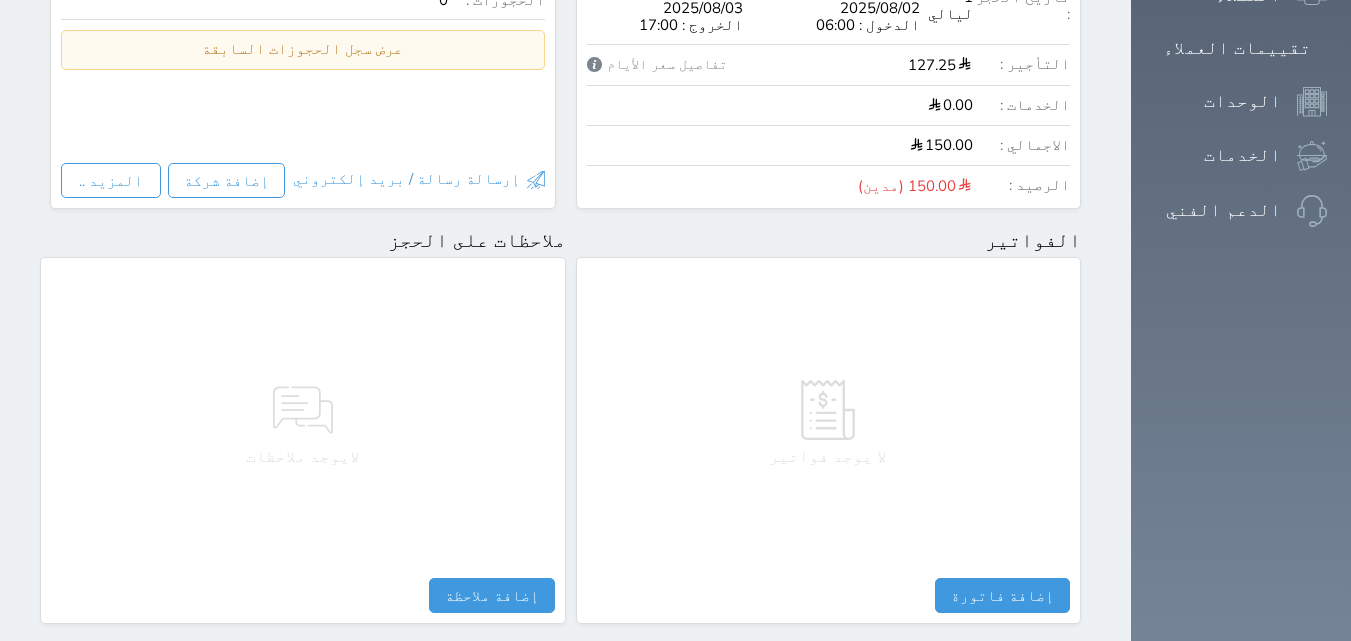 scroll, scrollTop: 56, scrollLeft: 0, axis: vertical 